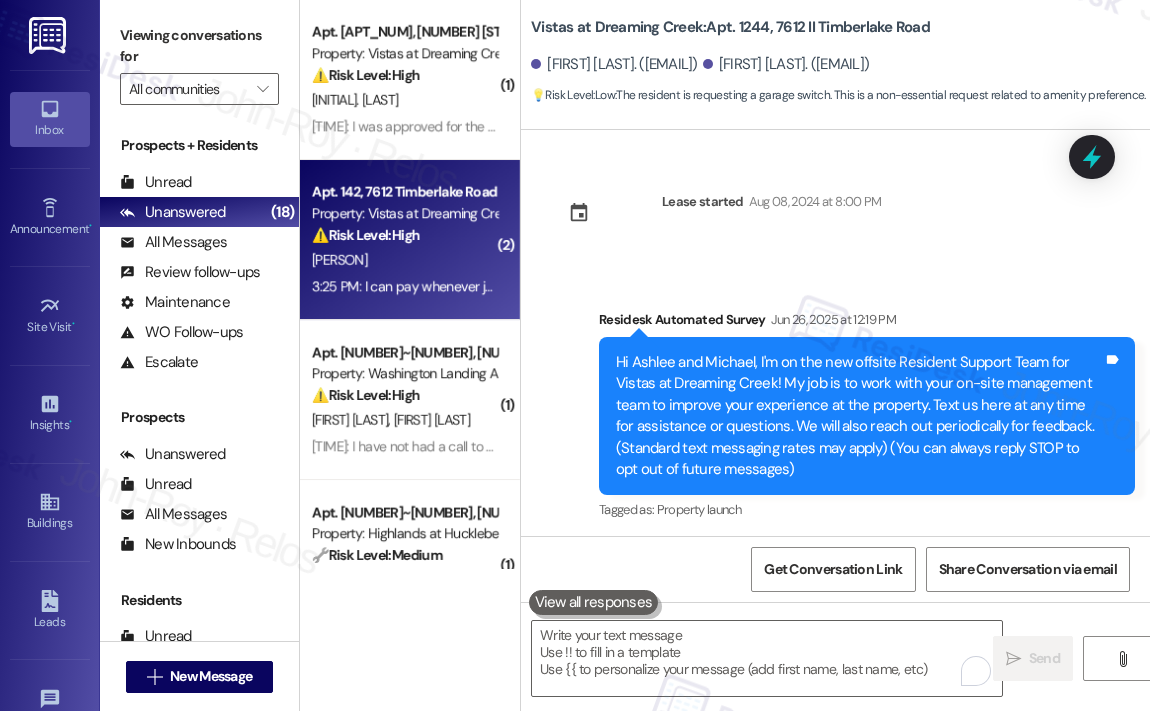scroll, scrollTop: 0, scrollLeft: 0, axis: both 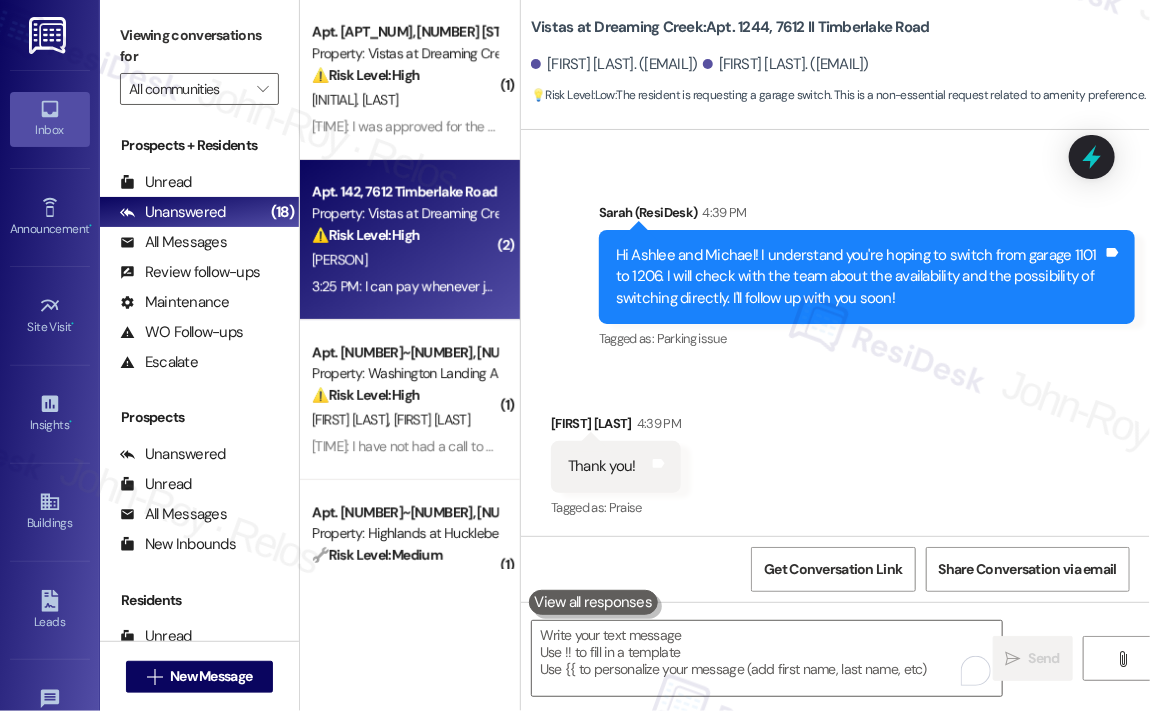 click on "Apt. [NUMBER], [NUMBER] [STREET] [STREET_NAME] Property: Vistas at Dreaming Creek ⚠️ Risk Level: High The resident is waiting to pay rent for August but cannot do so because the balance is not fixed and they have not received the updated lease. This is a financial concern and could lead to late payment, requiring escalation. D. James [TIME]: I can pay whenever just waiting to hear back from yall! [TIME]: I can pay whenever just waiting to hear back from yall!" at bounding box center [410, 240] 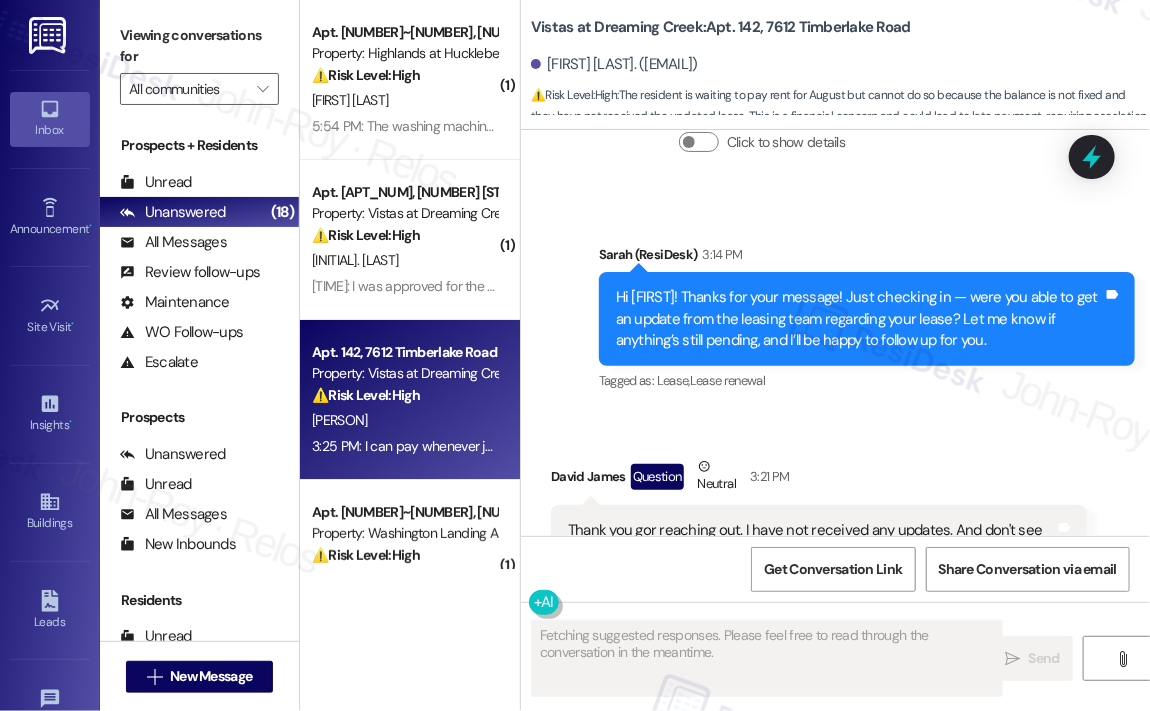 scroll, scrollTop: 15650, scrollLeft: 0, axis: vertical 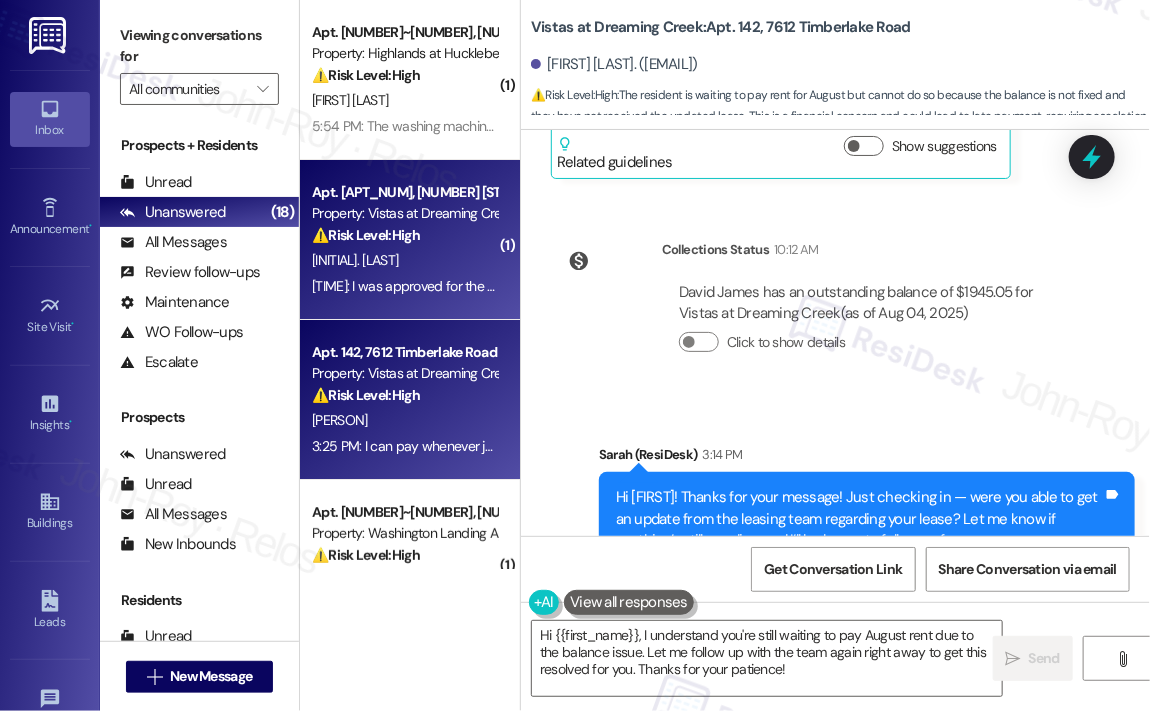 click on "Property: Vistas at Dreaming Creek" at bounding box center [404, 213] 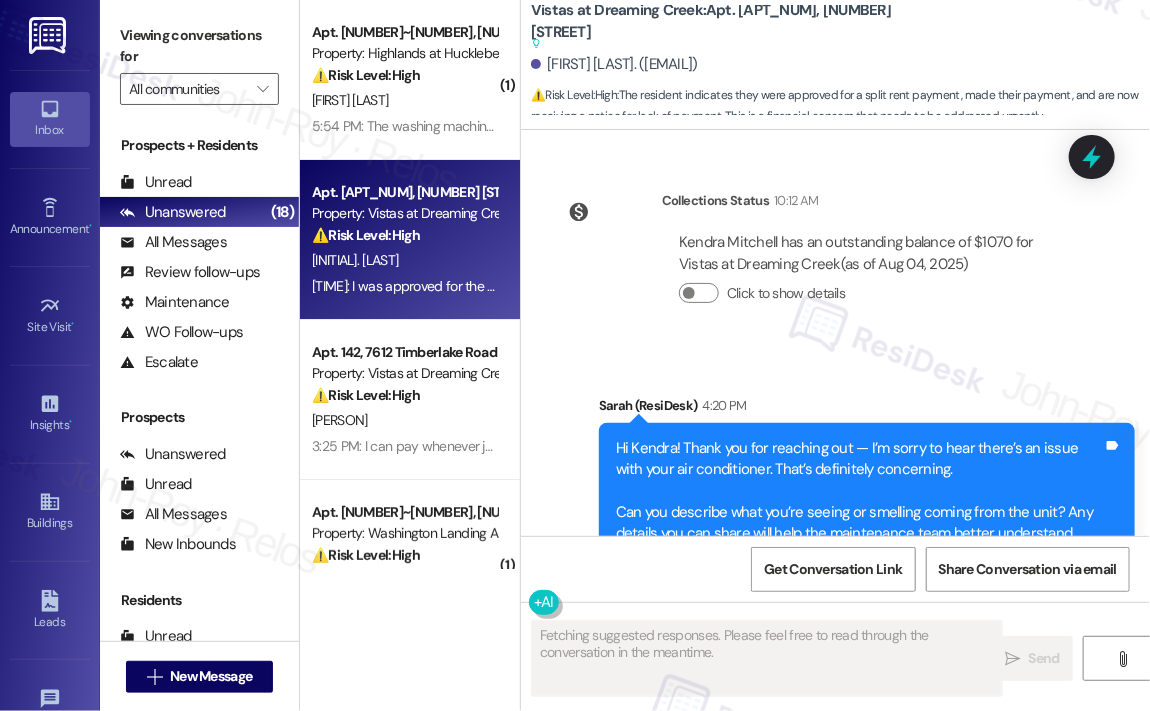 scroll, scrollTop: 5068, scrollLeft: 0, axis: vertical 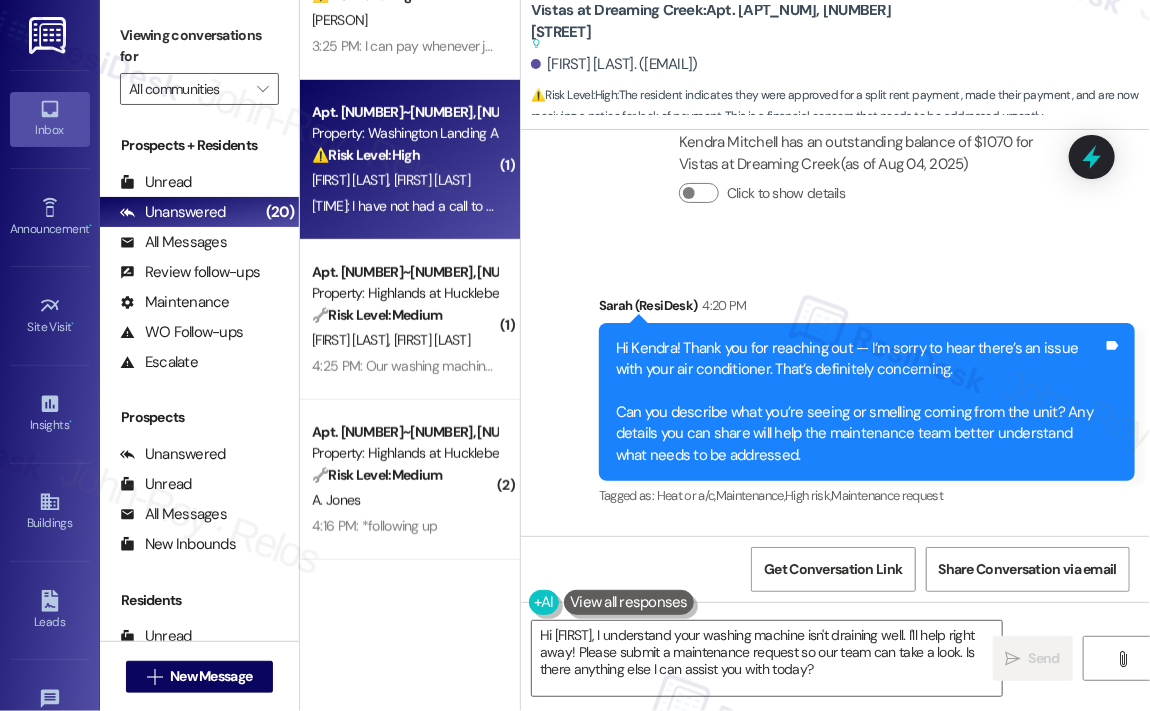 click on "[FIRST] [LAST]" at bounding box center [353, 180] 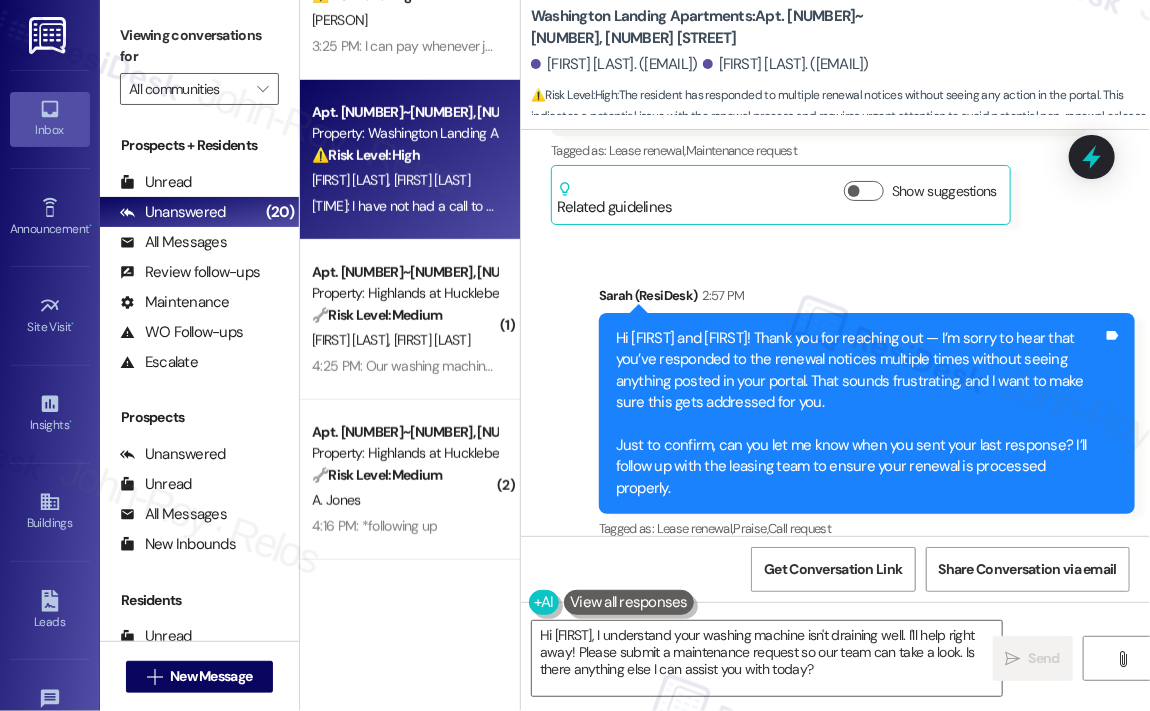 scroll, scrollTop: 1616, scrollLeft: 0, axis: vertical 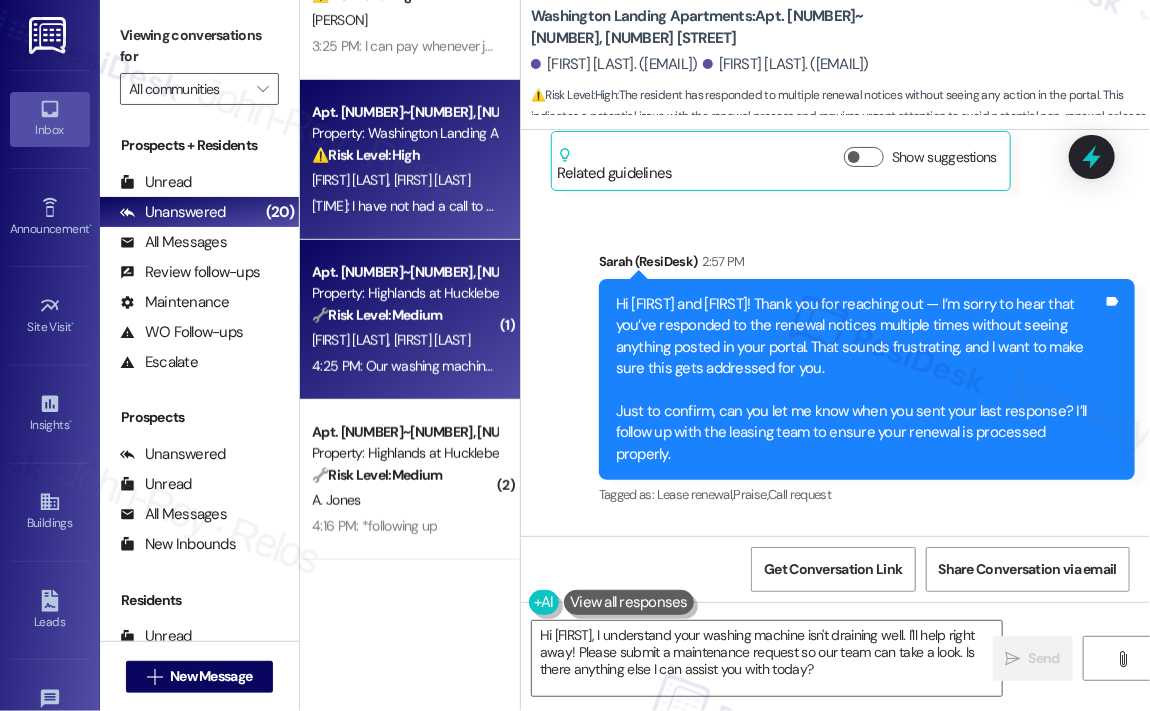 click on "[TIME]: Our washing machine is not draining very well. [TIME]: Our washing machine is not draining very well." at bounding box center [404, 366] 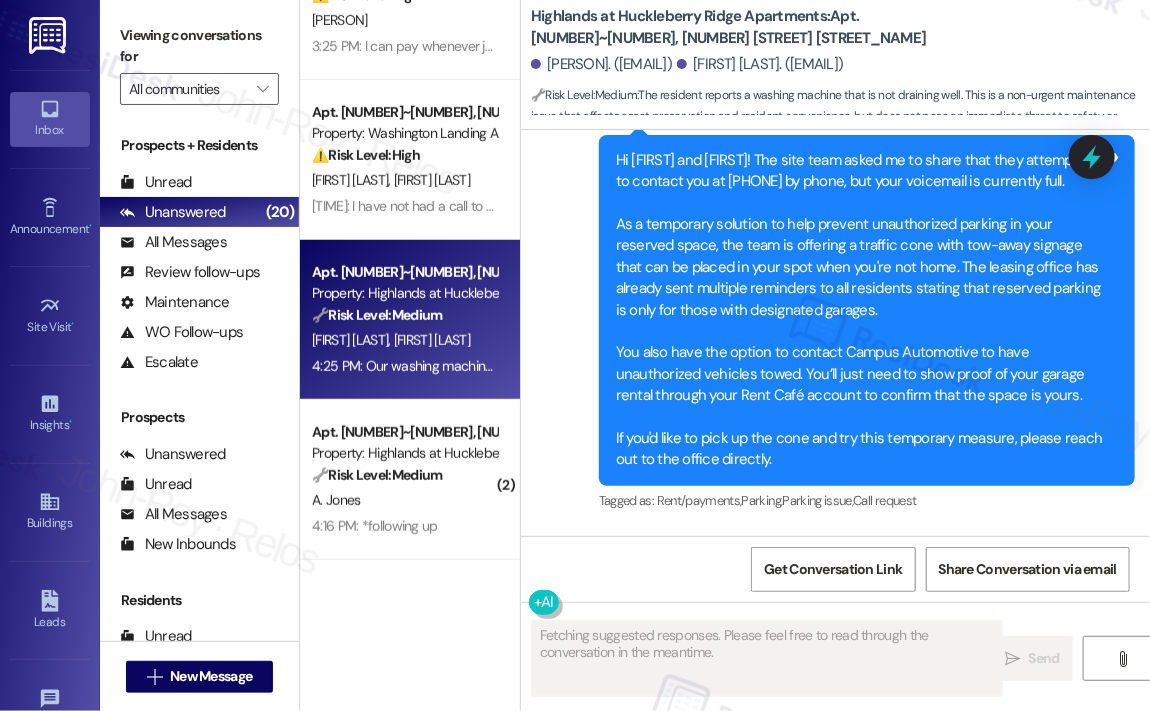 scroll, scrollTop: 51130, scrollLeft: 0, axis: vertical 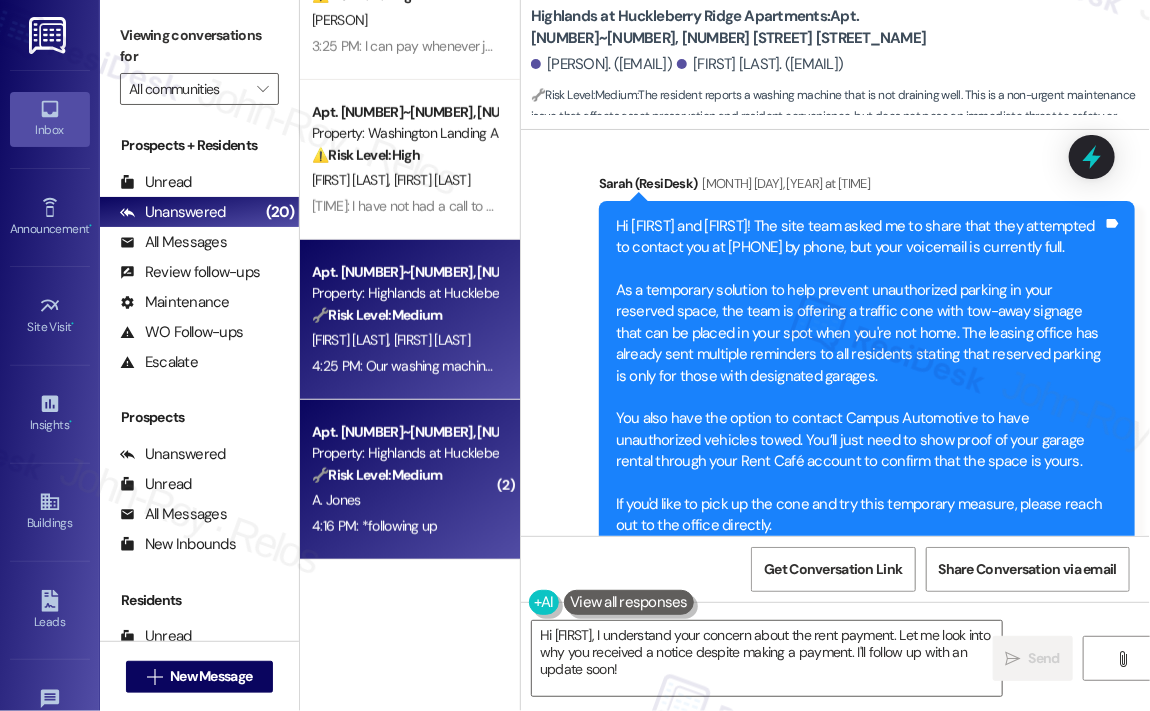 click on "Apt. [NUMBER]~[NUMBER], [NUMBER] [STREET] [STREET_NAME]" at bounding box center [404, 432] 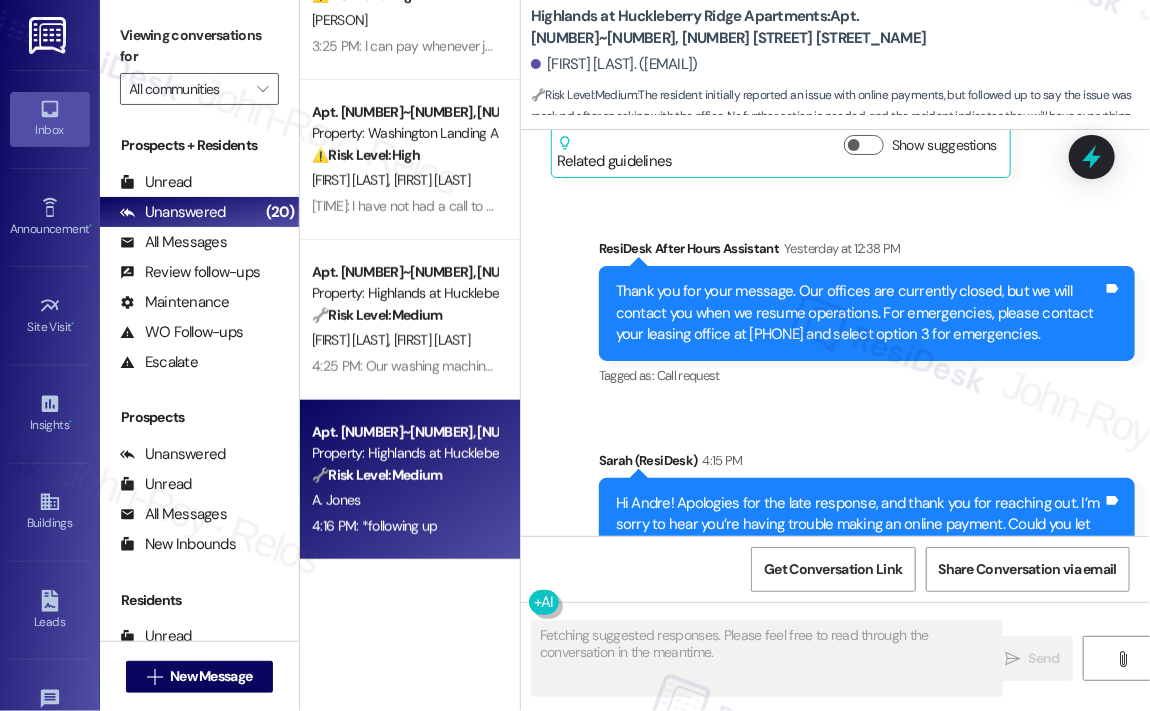 scroll, scrollTop: 28684, scrollLeft: 0, axis: vertical 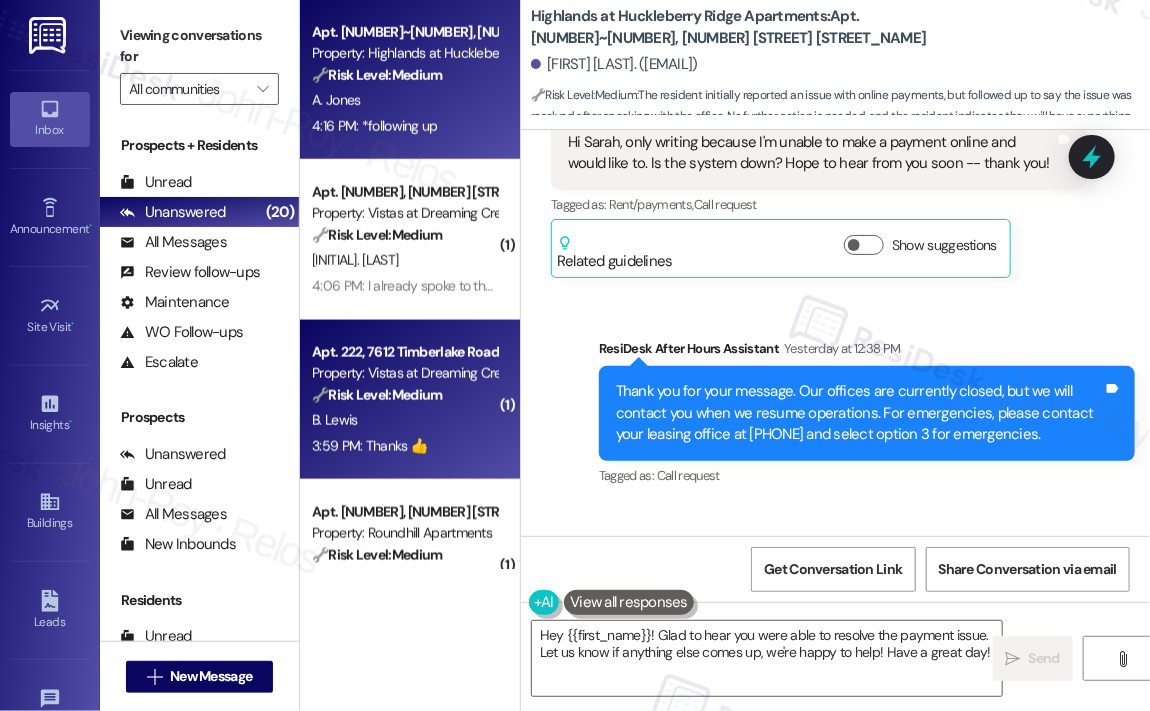 click on "Property: Vistas at Dreaming Creek" at bounding box center [404, 373] 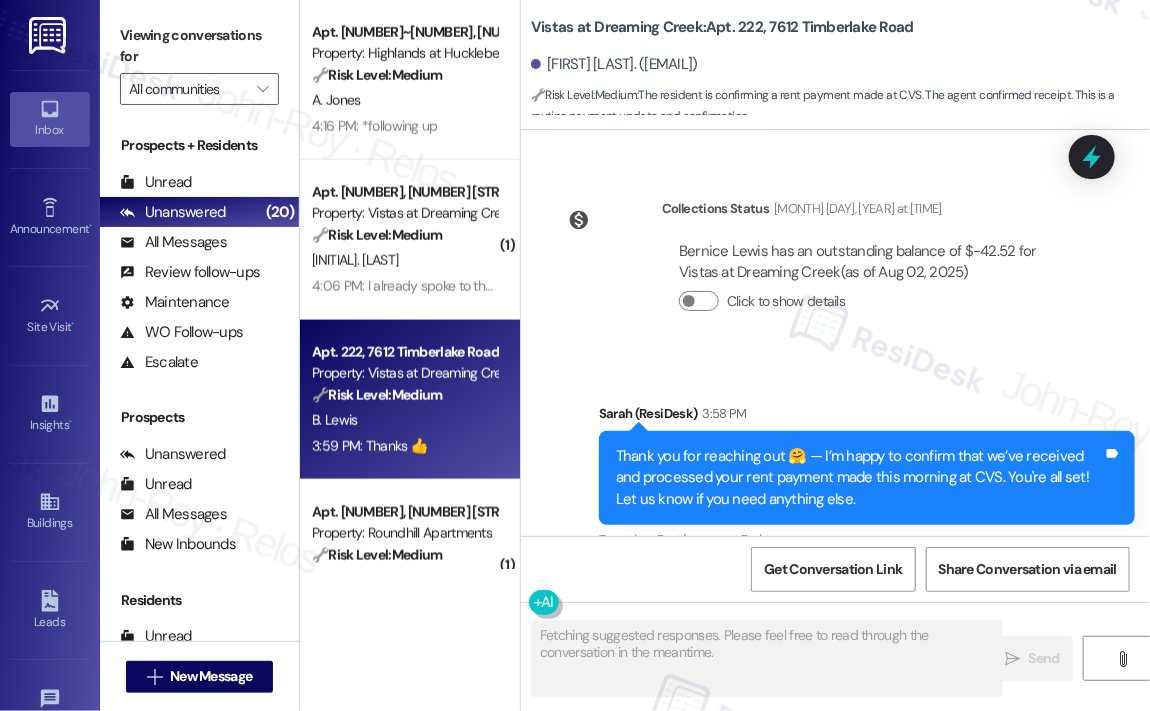 scroll, scrollTop: 19068, scrollLeft: 0, axis: vertical 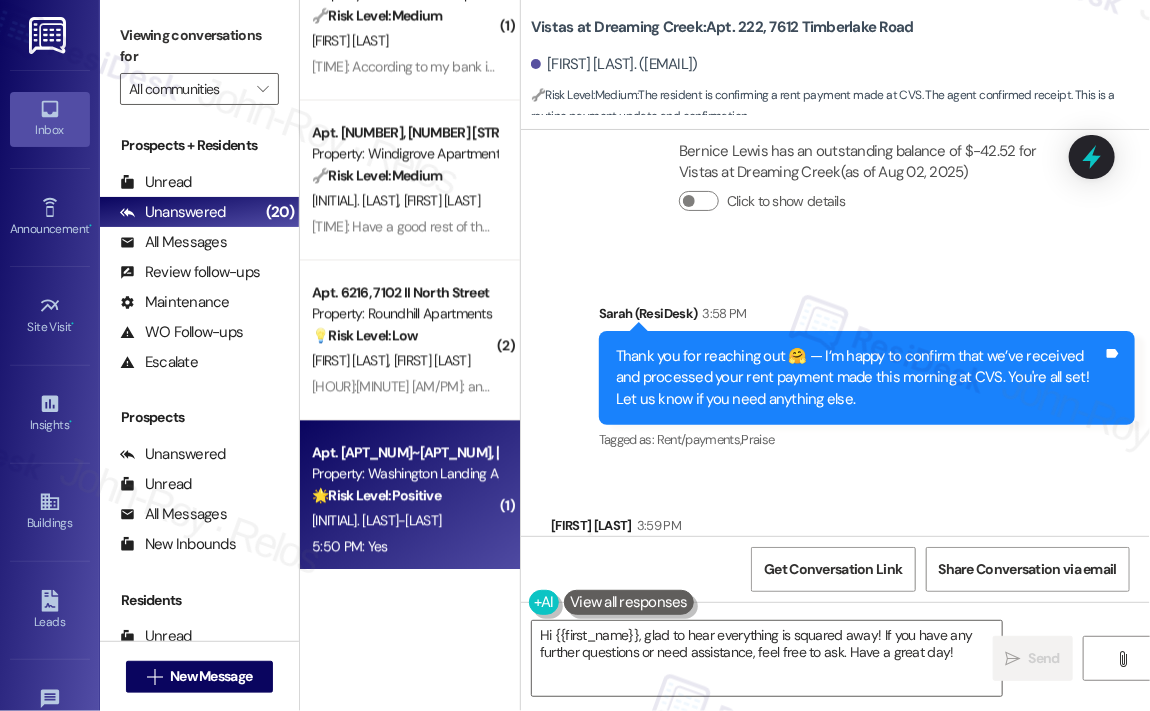 click on "🌟  Risk Level:  Positive This is a positive engagement and relationship-building message, as the resident responded positively to a check-in about their satisfaction with their home." at bounding box center [404, 495] 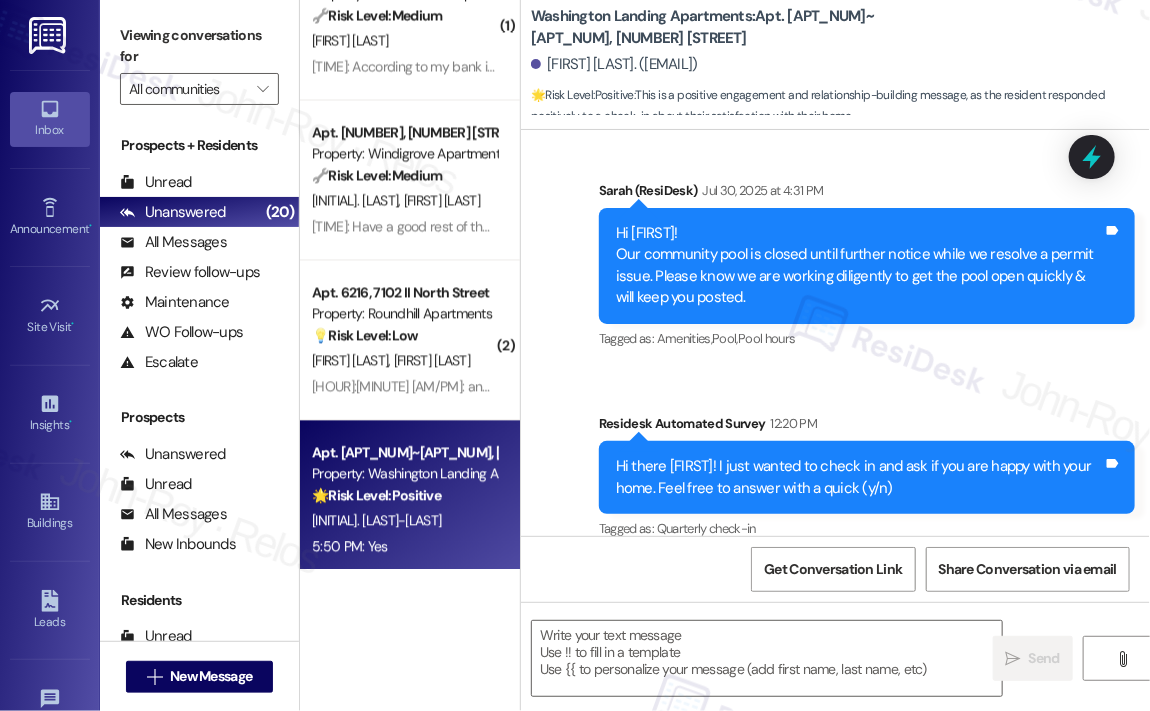scroll, scrollTop: 1039, scrollLeft: 0, axis: vertical 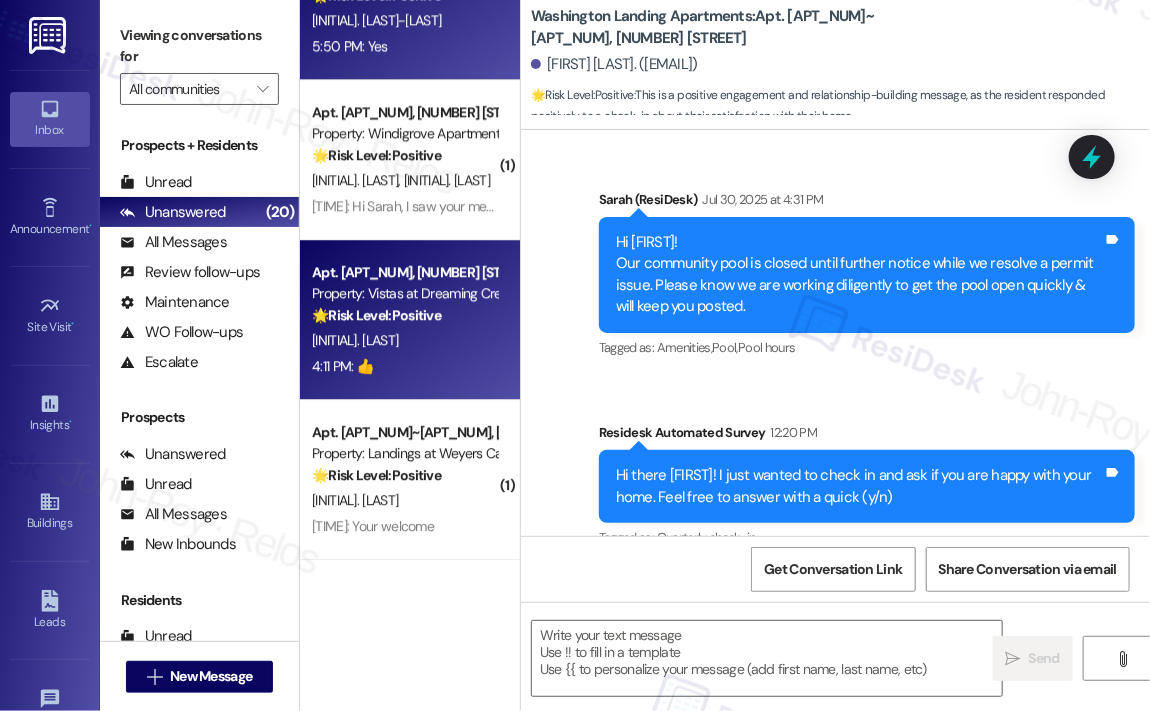 click on "[INITIAL]. [LAST]" at bounding box center (404, 340) 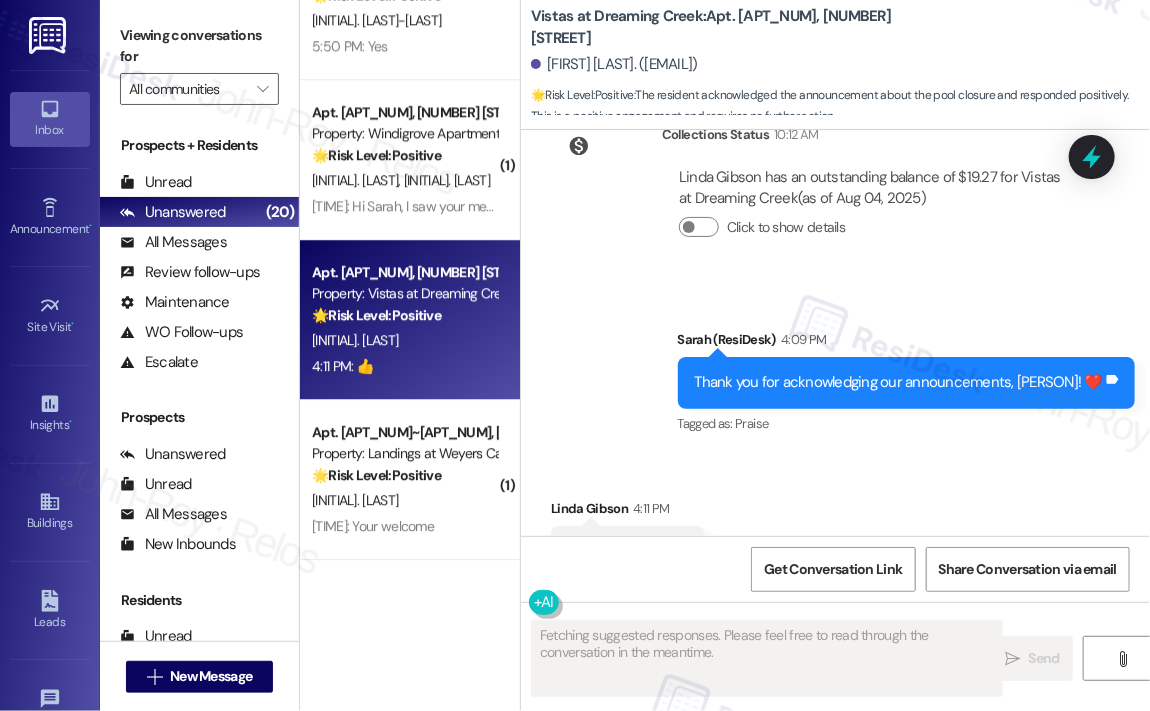 scroll, scrollTop: 5328, scrollLeft: 0, axis: vertical 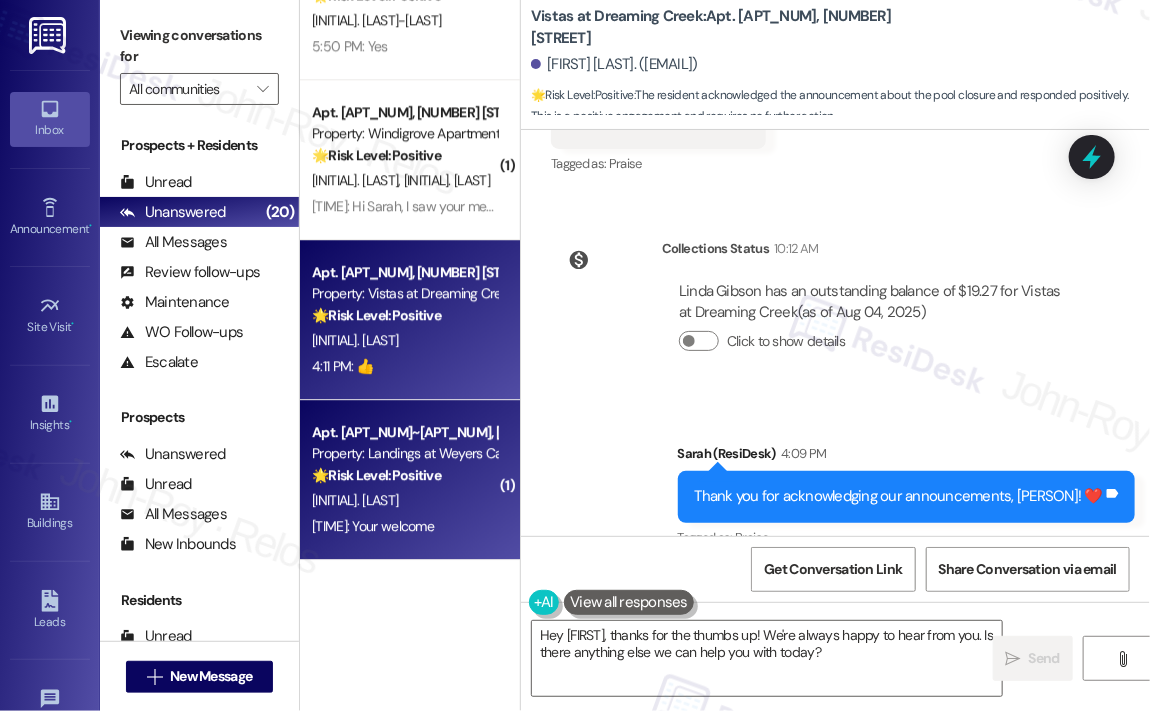 click on "Apt. [APT_NUM]~[APT_NUM], [NUMBER] [STREET]" at bounding box center (404, 432) 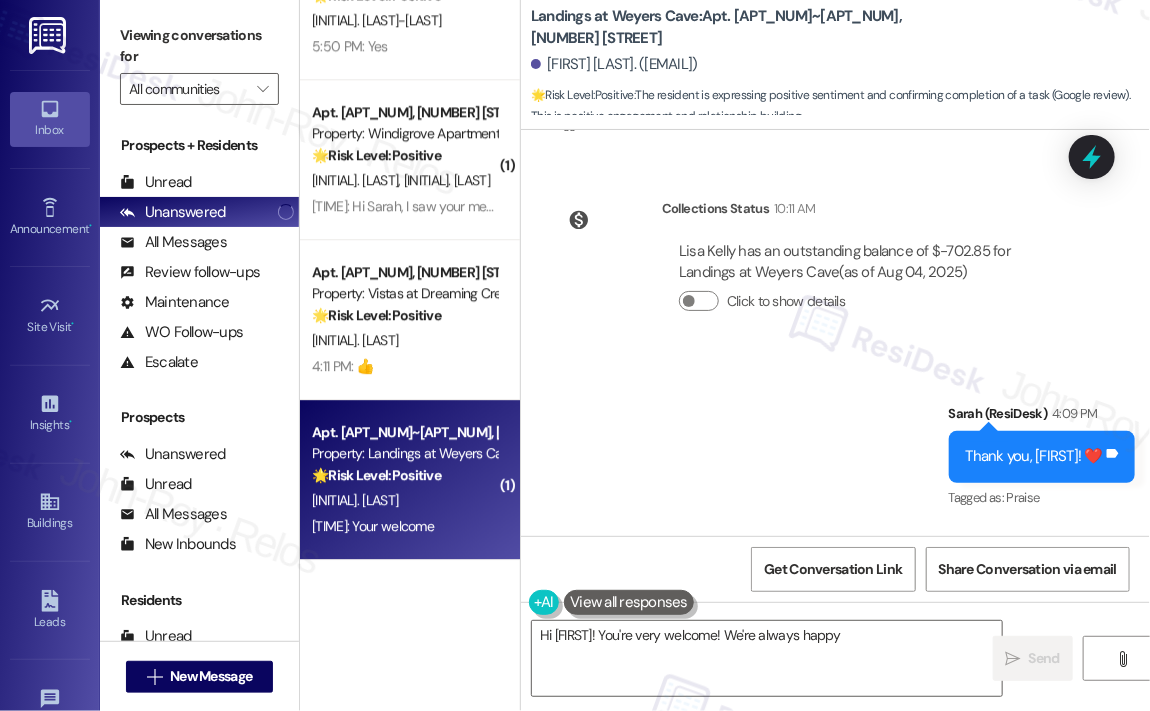 scroll, scrollTop: 2153, scrollLeft: 0, axis: vertical 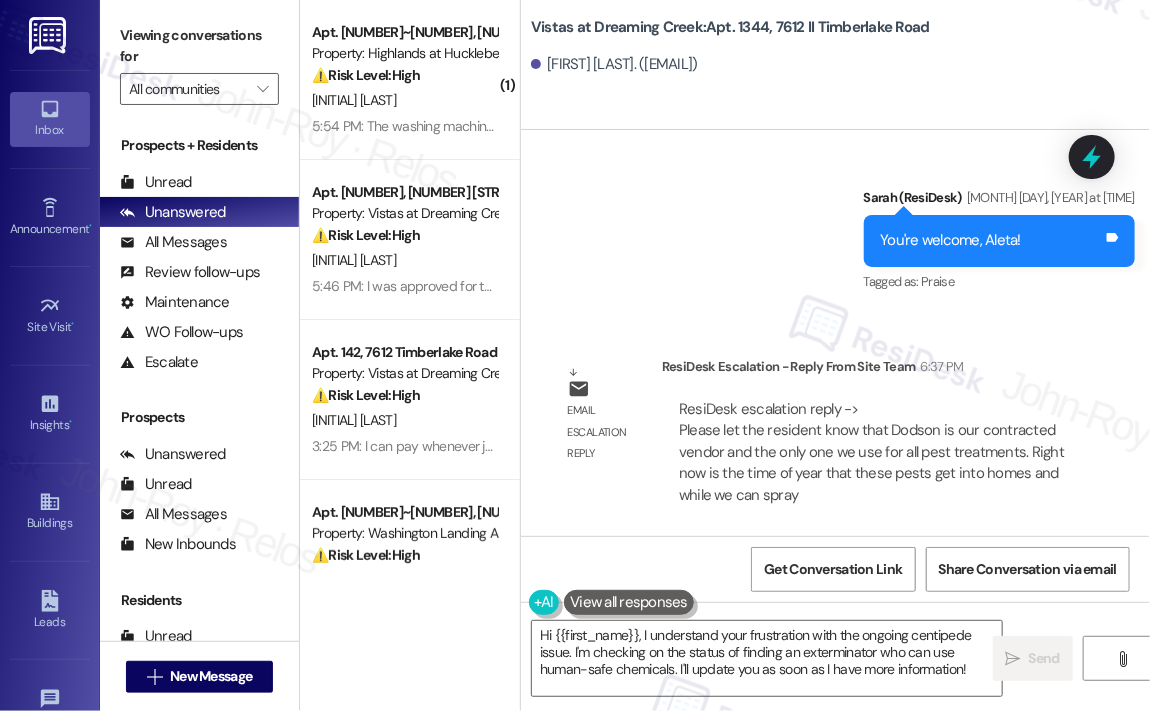 click on "Sent via SMS [PERSON]   (ResiDesk) [MONTH] [DAY], [YEAR] at [TIME] You're welcome, [PERSON]! Tags and notes Tagged as:   Praise Click to highlight conversations about Praise" at bounding box center (835, 226) 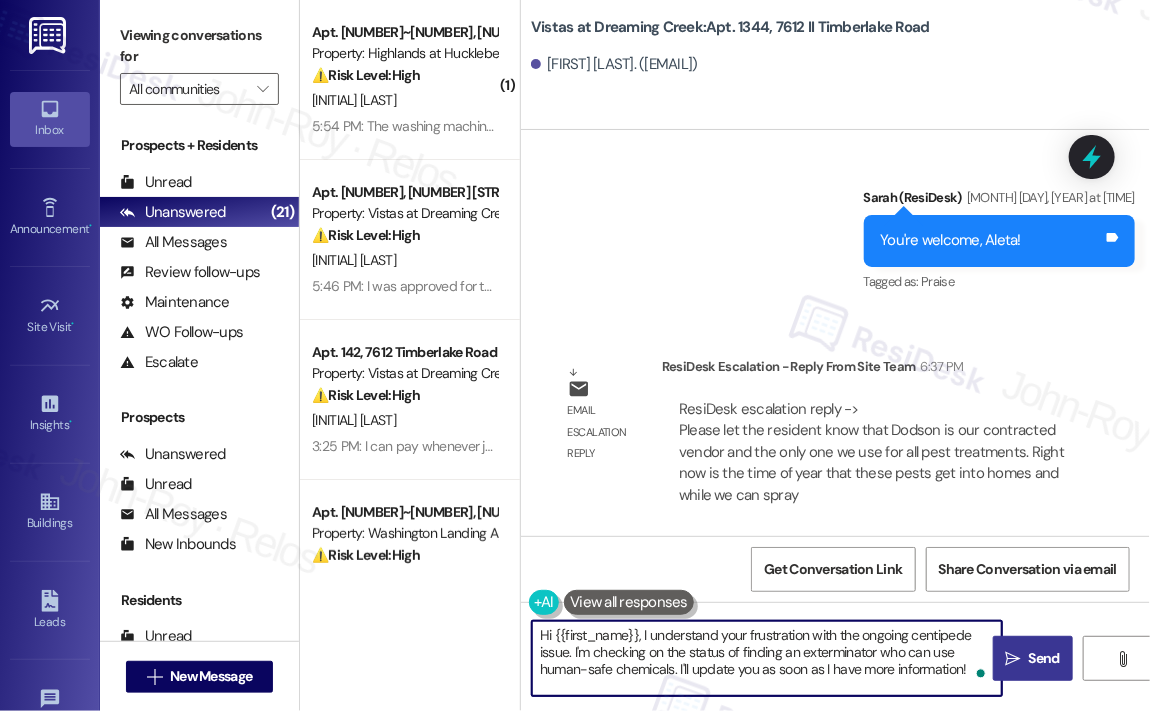 drag, startPoint x: 641, startPoint y: 639, endPoint x: 995, endPoint y: 670, distance: 355.35477 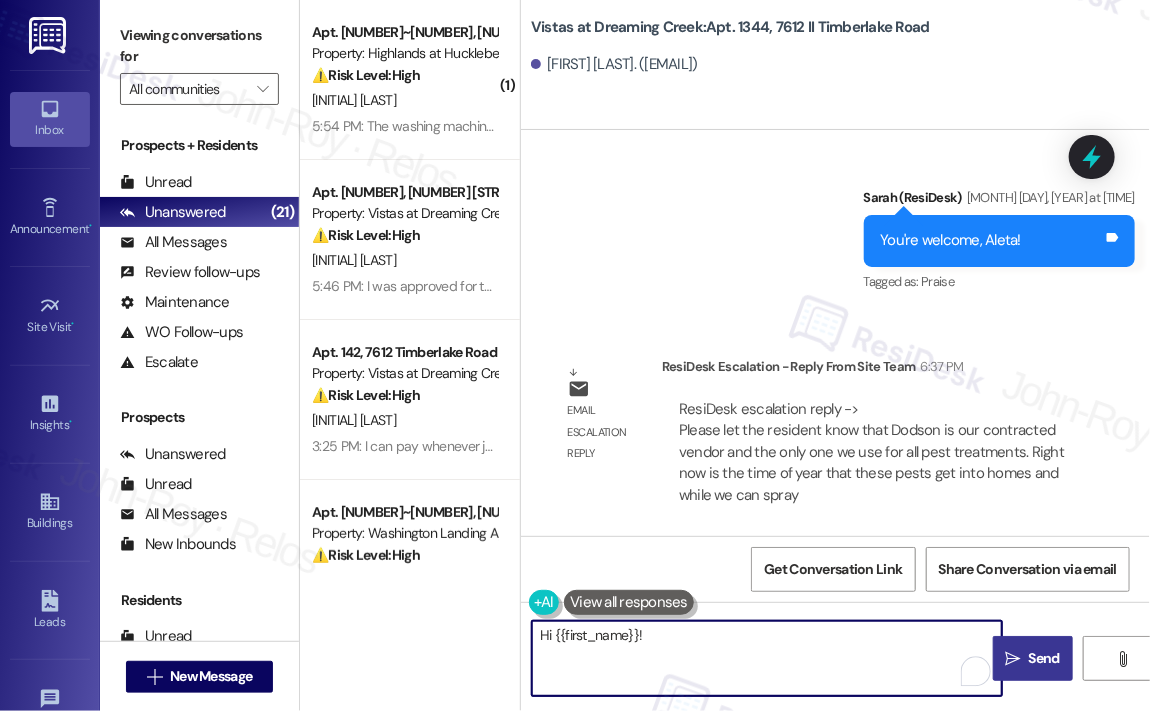 paste on "ChatGPT said:
The site team asked me to share the following update regarding pest treatments:
Dodson is the property's contracted pest control vendor and the only company authorized to handle all treatments. This time of year, it’s common for pests to become more active and try to get inside homes. While exterior spraying is being done, it unfortunately doesn’t guarantee that pests won’t still find their way in during this seasonal movement.
The site team also mentioned that other residents have reported similar issues and some have chosen to purchase their own spray to use around windows and doors as an extra preventative measure.
For health and safety reasons, Dodson is not authorized to use certain chemical treatments inside that are known to be harmful to humans. However, they did apply an extra layer of treatment around the exterior of the building in hopes of reducing pest activity at ground level." 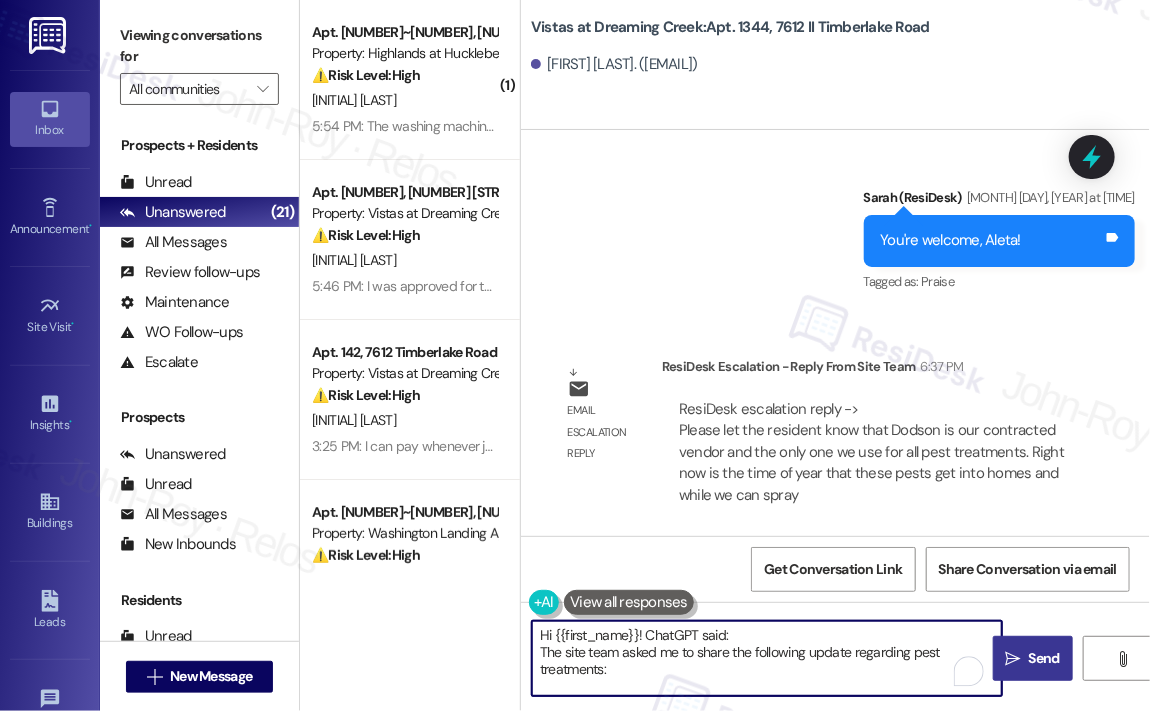 scroll, scrollTop: 237, scrollLeft: 0, axis: vertical 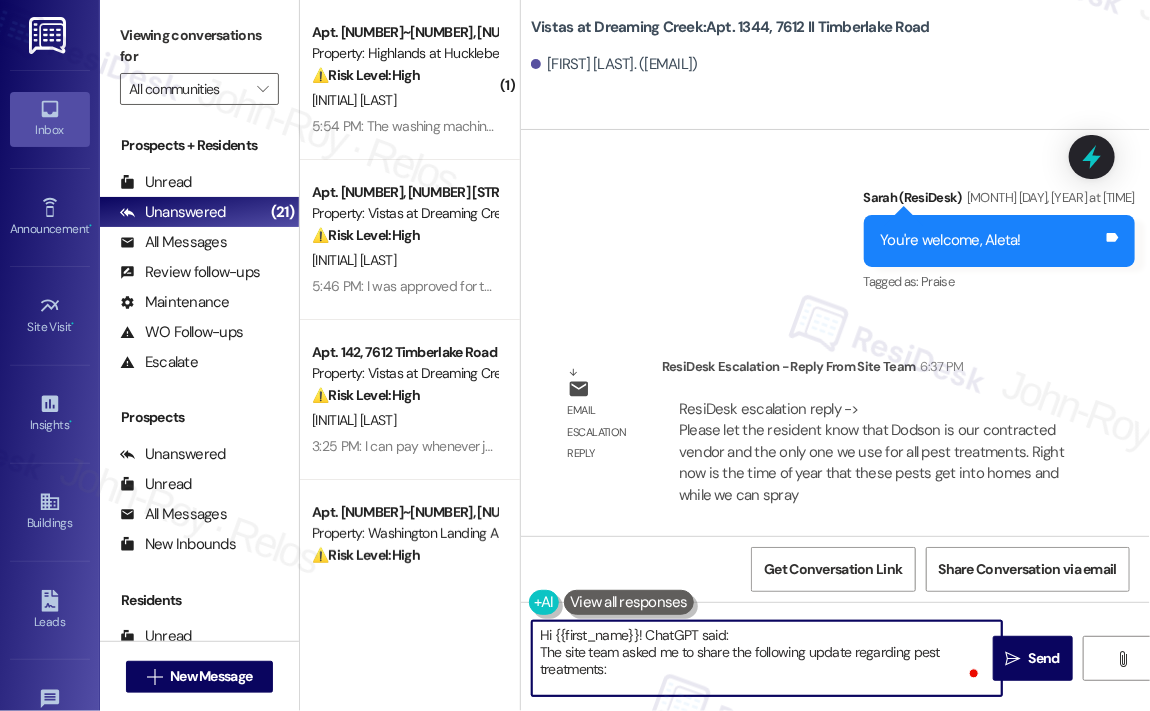 click on "Hi {{first_name}}! ChatGPT said:
The site team asked me to share the following update regarding pest treatments:
Dodson is the property's contracted pest control vendor and the only company authorized to handle all treatments. This time of year, it’s common for pests to become more active and try to get inside homes. While exterior spraying is being done, it unfortunately doesn’t guarantee that pests won’t still find their way in during this seasonal movement.
The site team also mentioned that other residents have reported similar issues and some have chosen to purchase their own spray to use around windows and doors as an extra preventative measure.
For health and safety reasons, Dodson is not authorized to use certain chemical treatments inside that are known to be harmful to humans. However, they did apply an extra layer of treatment around the exterior of the building in hopes of reducing pest activity at ground level." at bounding box center (767, 658) 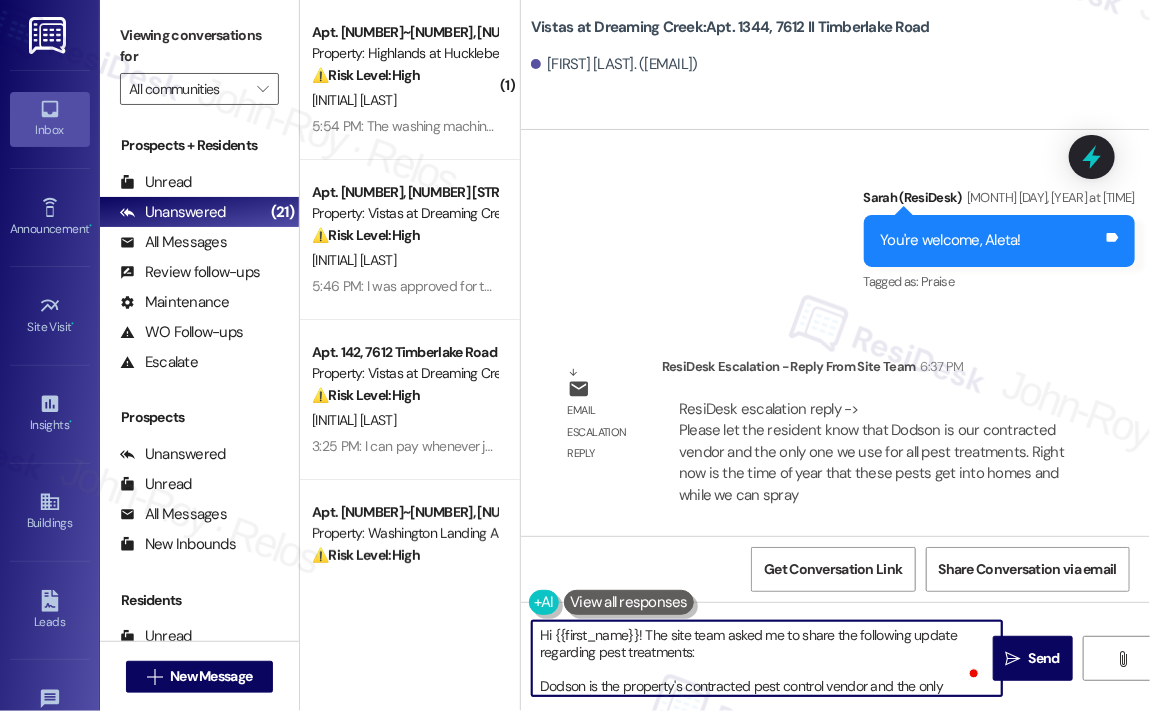 scroll, scrollTop: 160, scrollLeft: 0, axis: vertical 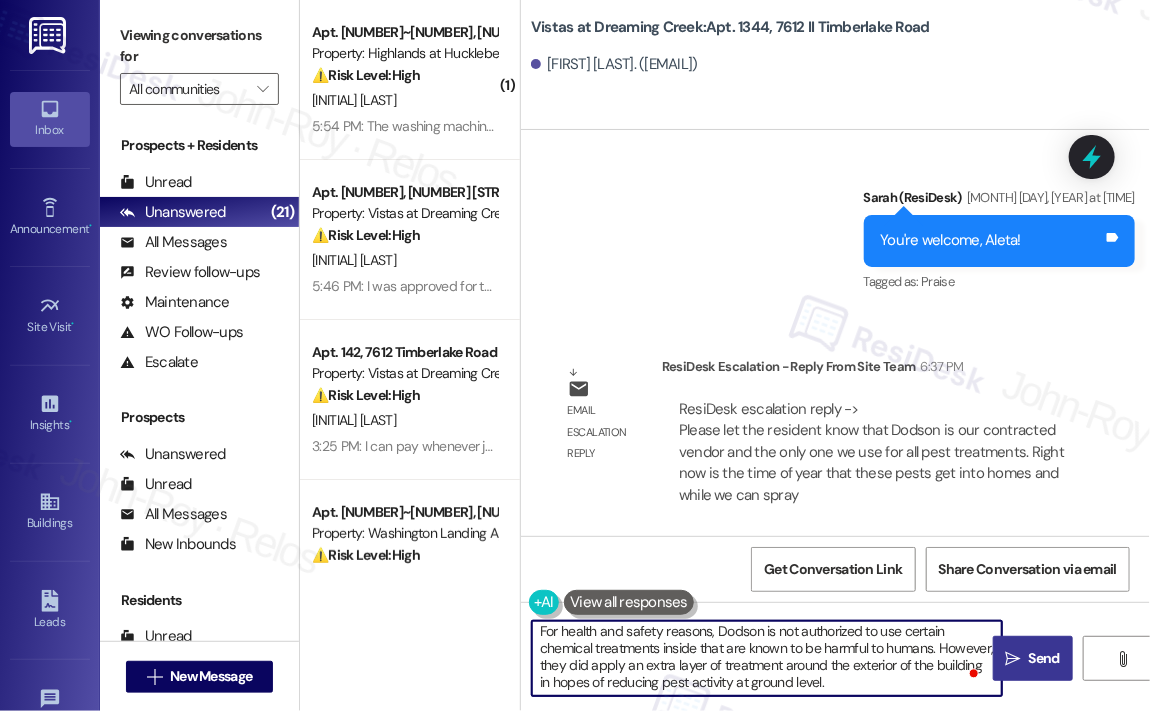 type on "Hi {{first_name}}! The site team asked me to share the following update regarding pest treatments:
Dodson is the property's contracted pest control vendor and the only company authorized to handle all treatments. This time of year, it’s common for pests to become more active and try to get inside homes. While exterior spraying is being done, it unfortunately doesn’t guarantee that pests won’t still find their way in during this seasonal movement.
The site team also mentioned that other residents have reported similar issues and some have chosen to purchase their own spray to use around windows and doors as an extra preventative measure.
For health and safety reasons, Dodson is not authorized to use certain chemical treatments inside that are known to be harmful to humans. However, they did apply an extra layer of treatment around the exterior of the building in hopes of reducing pest activity at ground level." 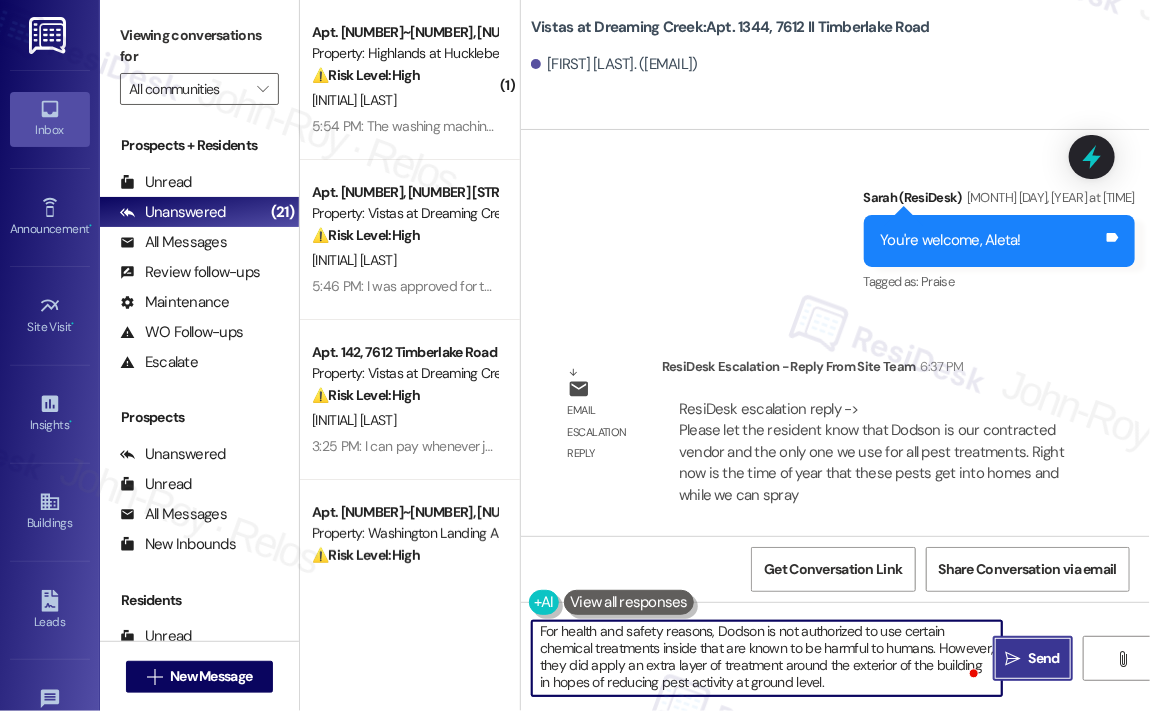 click on "Send" at bounding box center [1044, 658] 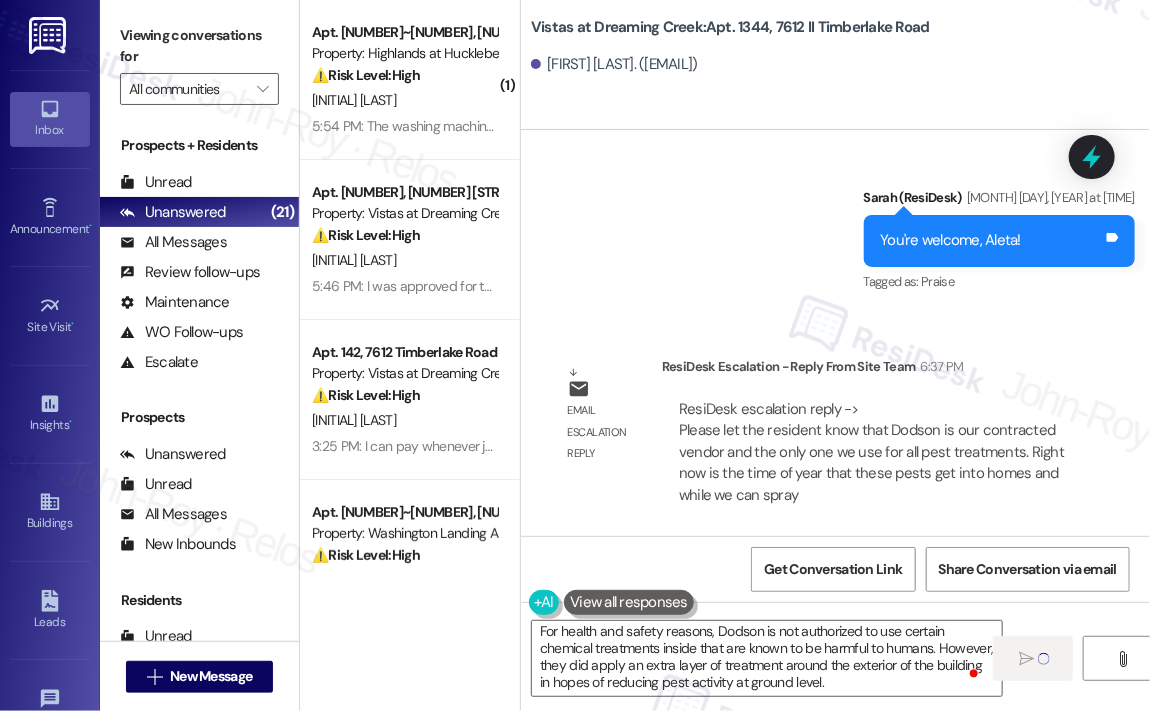 type 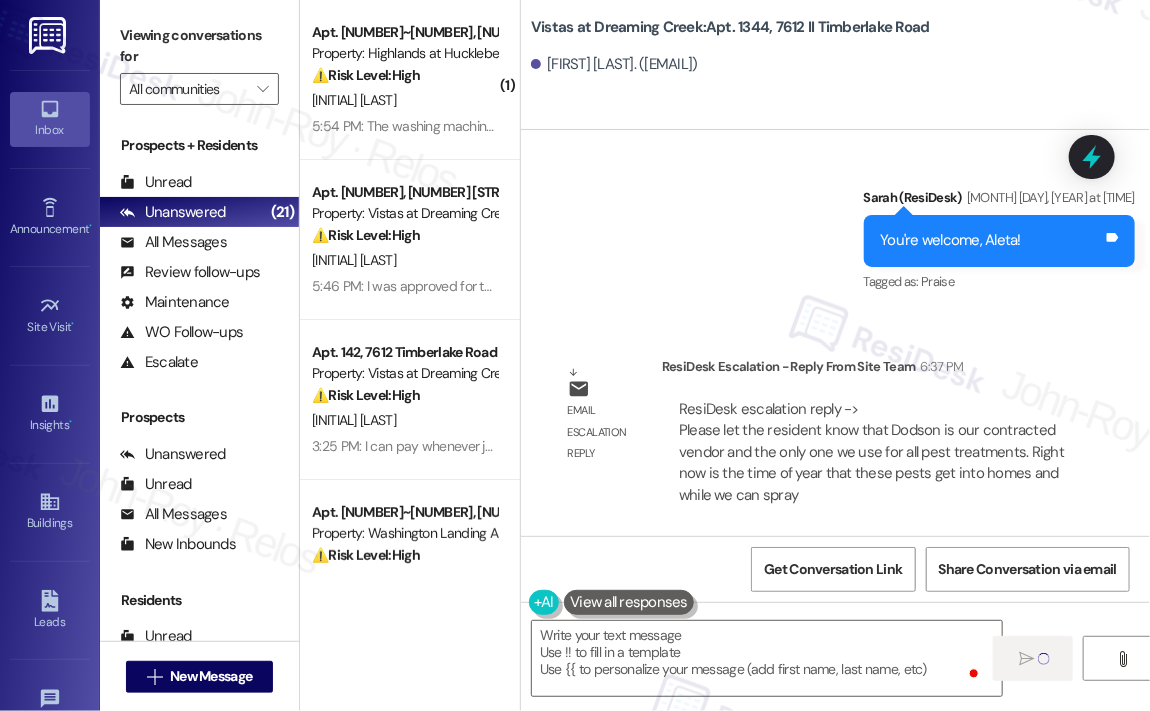scroll, scrollTop: 0, scrollLeft: 0, axis: both 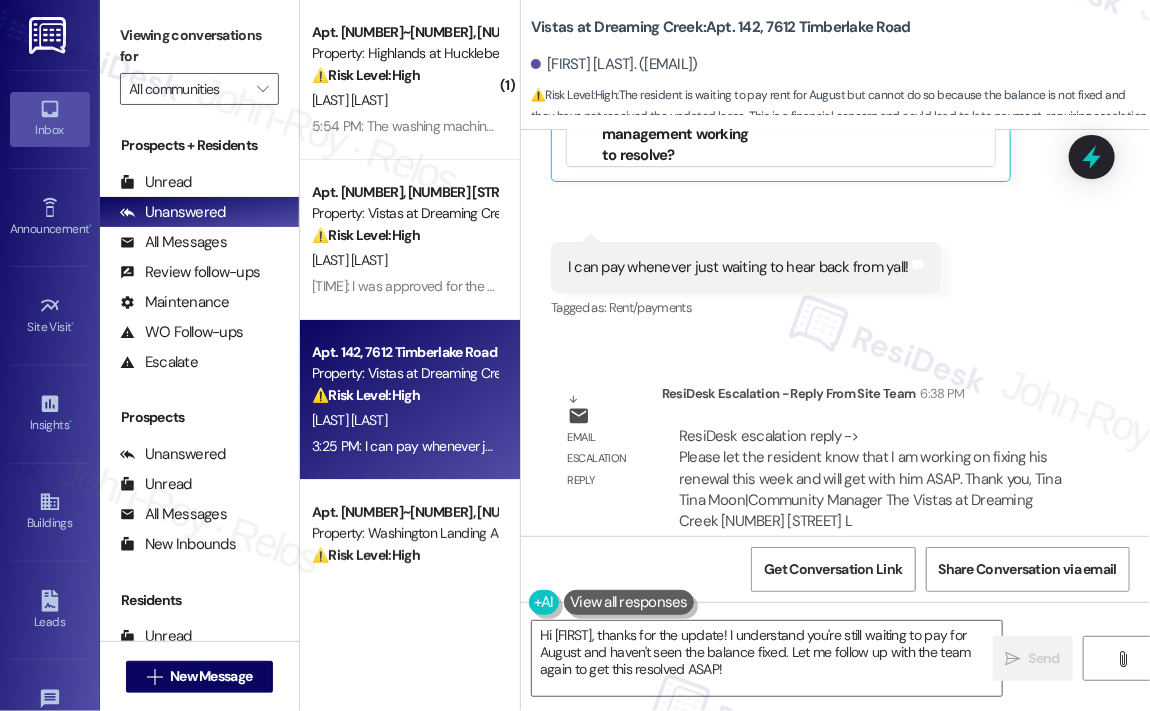 click on "Received via SMS [TIME] [FIRST] [TIME] I can pay whenever just waiting to hear back from yall! Tags and notes Tagged as: Rent/payments Click to highlight conversations about Rent/payments" at bounding box center [746, 282] 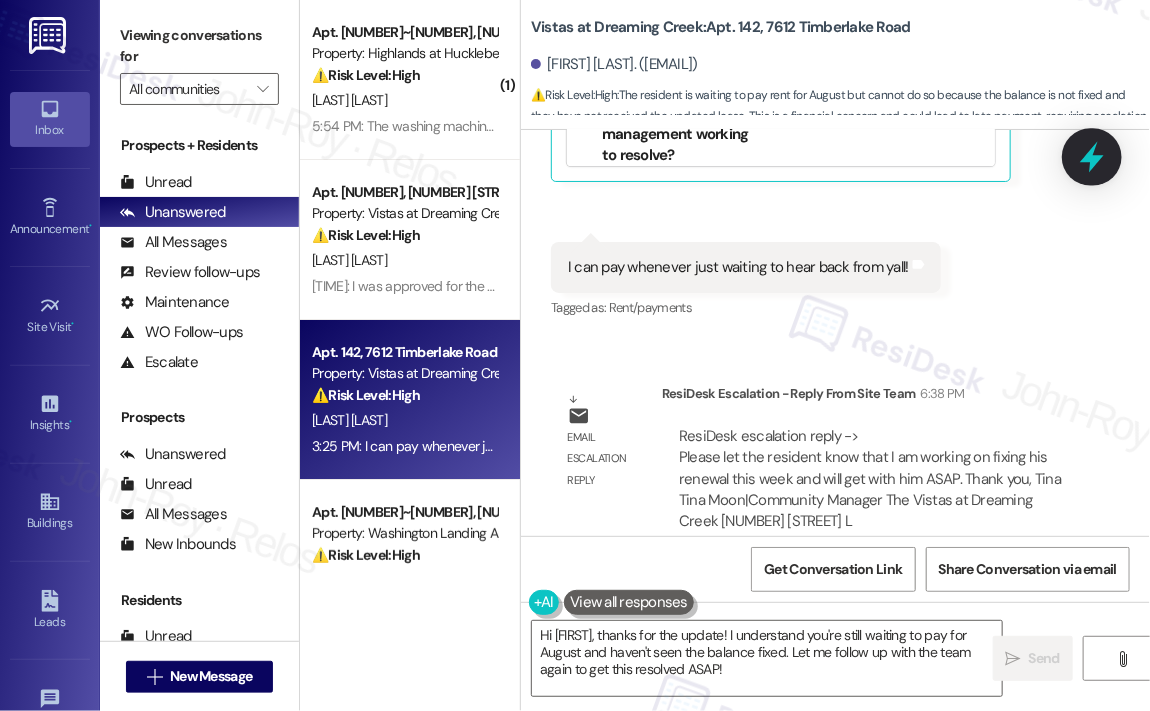 click 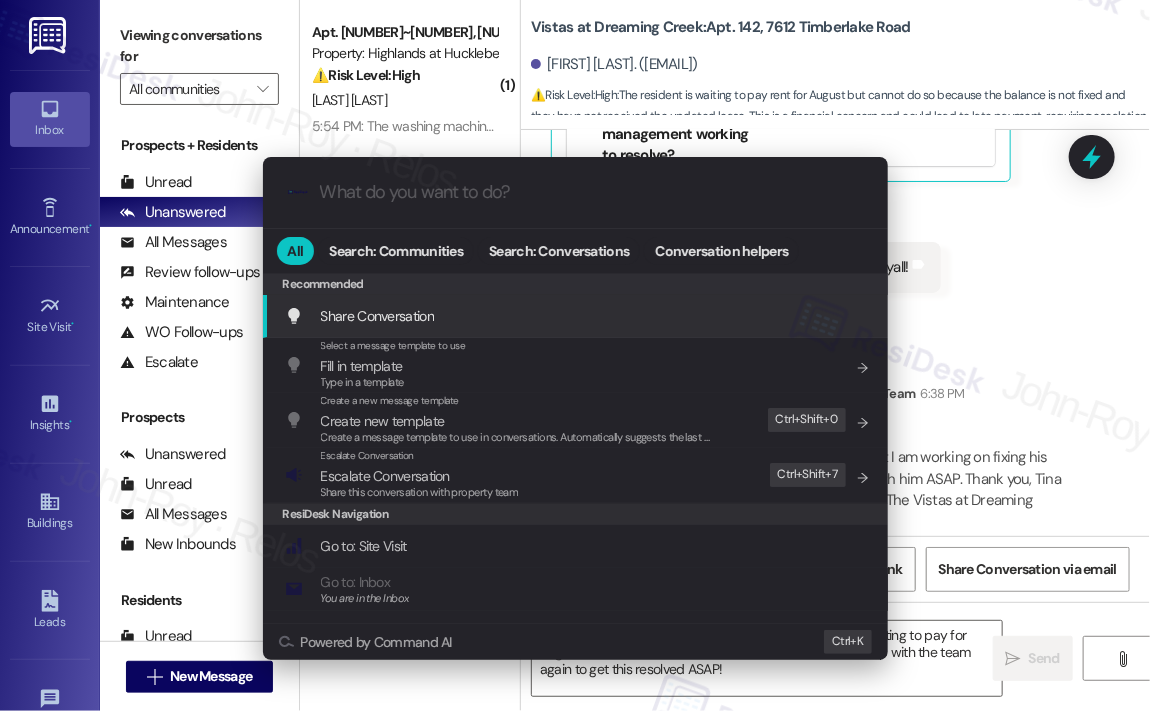 click on ".cls-1{fill:#0a055f;}.cls-2{fill:#0cc4c4;} resideskLogoBlueOrange All Search: Communities Search: Conversations Conversation helpers Recommended Recommended Share Conversation Add shortcut Select a message template to use Fill in template Type in a template Add shortcut Create a new message template Create new template Create a message template to use in conversations. Automatically suggests the last message you sent. Edit Ctrl+ Shift+ 0 Escalate Conversation Escalate Conversation Share this conversation with property team Edit Ctrl+ Shift+ 7 ResiDesk Navigation Go to: Site Visit Add shortcut Go to: Inbox You are in the Inbox Add shortcut Go to: Settings Add shortcut Go to: Message Templates Add shortcut Go to: Buildings Add shortcut Help Getting Started: What you can do with ResiDesk Add shortcut Settings Powered by Command AI Ctrl+ K" at bounding box center [575, 355] 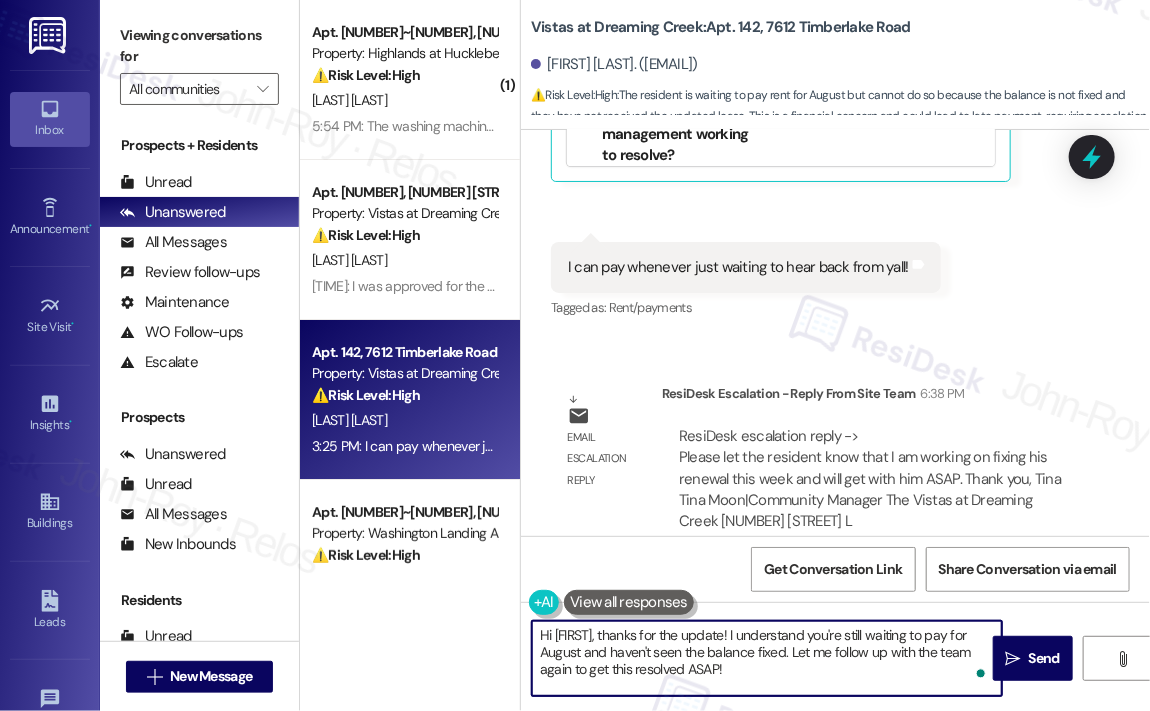 drag, startPoint x: 786, startPoint y: 675, endPoint x: 639, endPoint y: 635, distance: 152.345 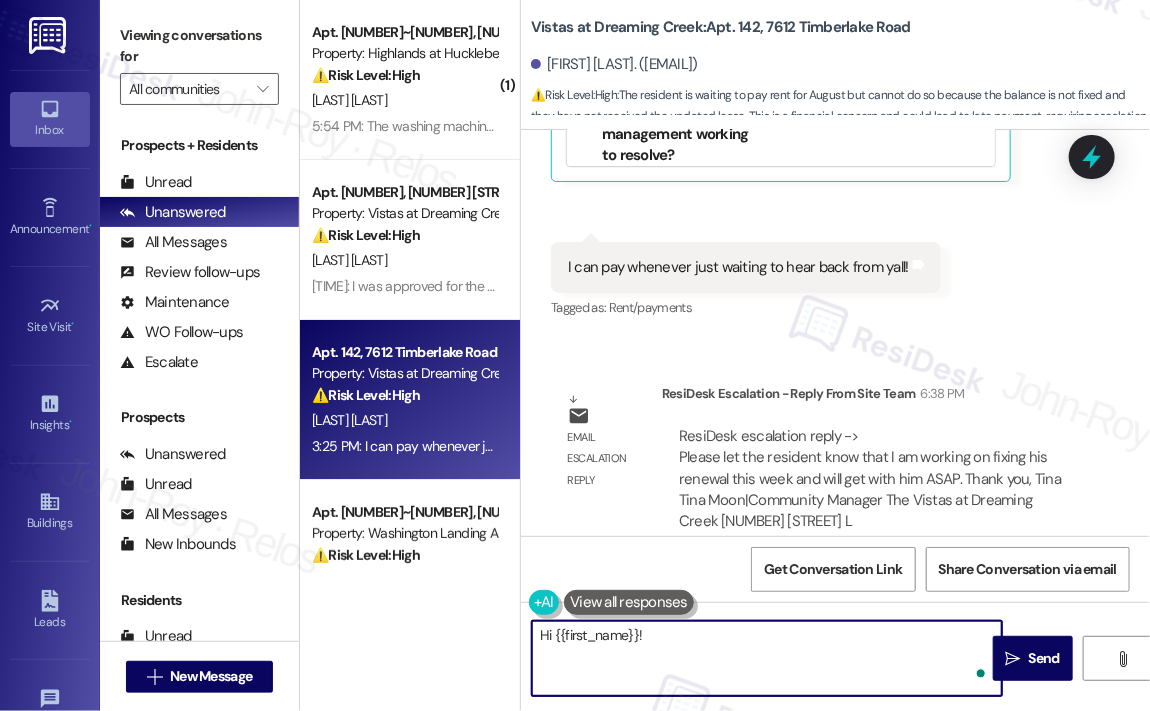 paste on "The site team asked me to let you know that they’re actively working on fixing your renewal this week and will be in touch with you as soon as possible." 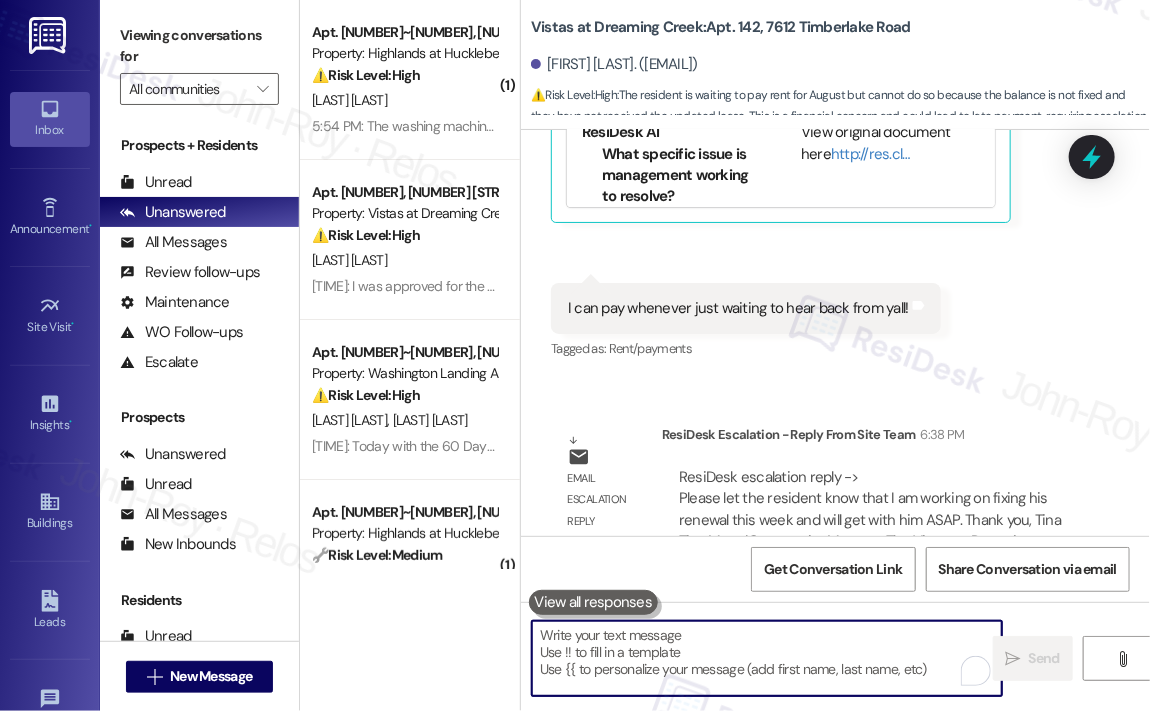 scroll, scrollTop: 16550, scrollLeft: 0, axis: vertical 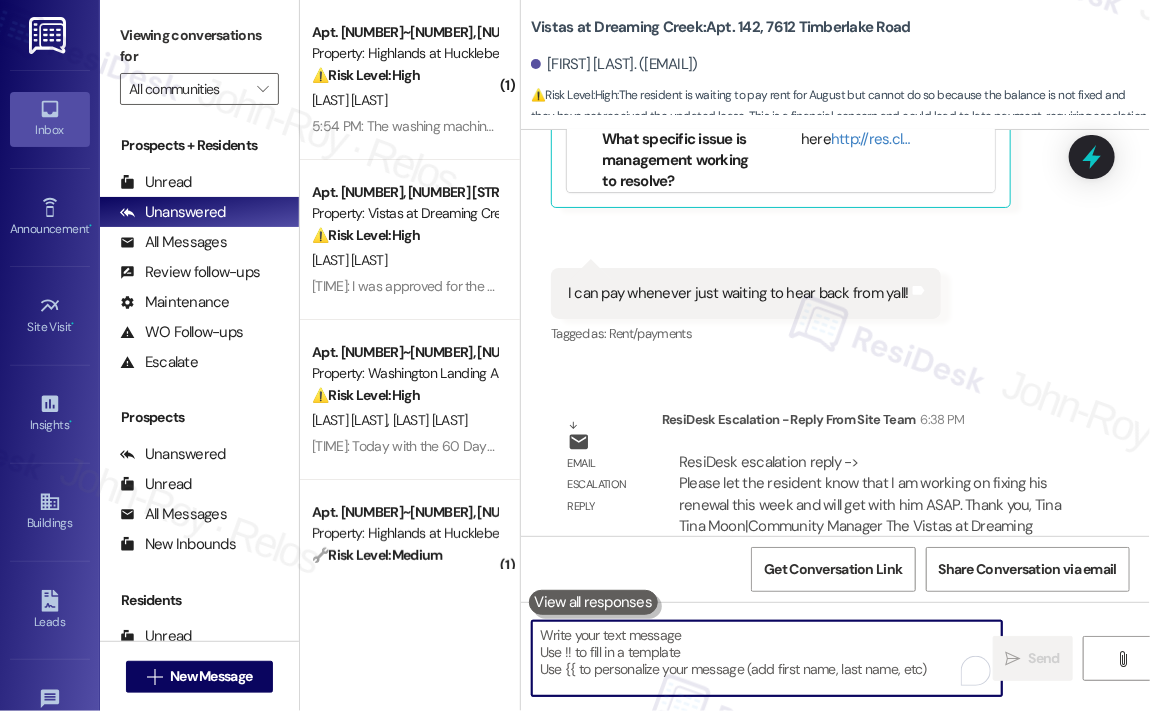 type 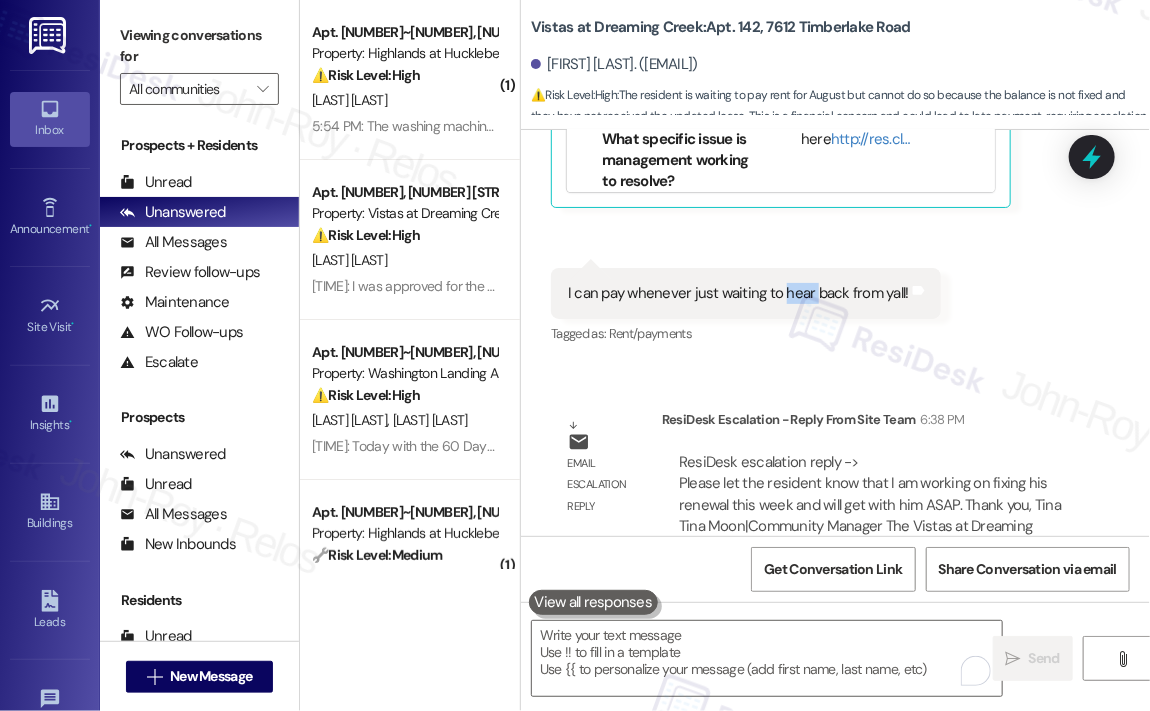click on "I can pay whenever just waiting to hear back from yall!" at bounding box center [738, 293] 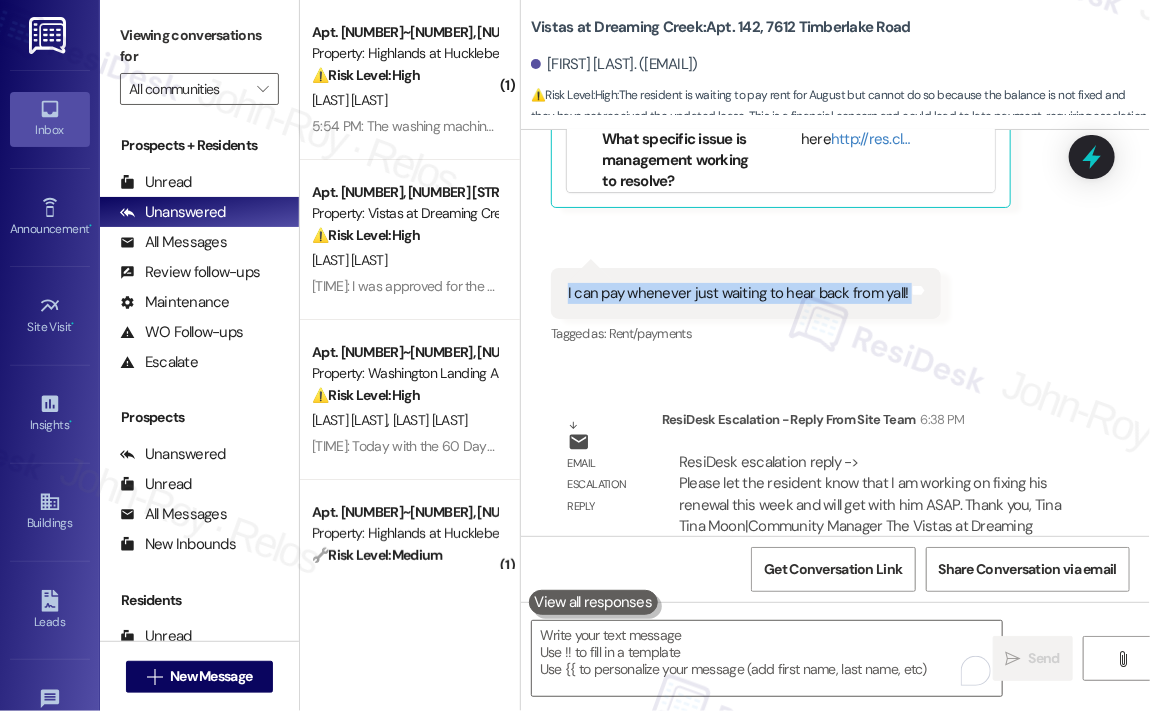 click on "I can pay whenever just waiting to hear back from yall!" at bounding box center [738, 293] 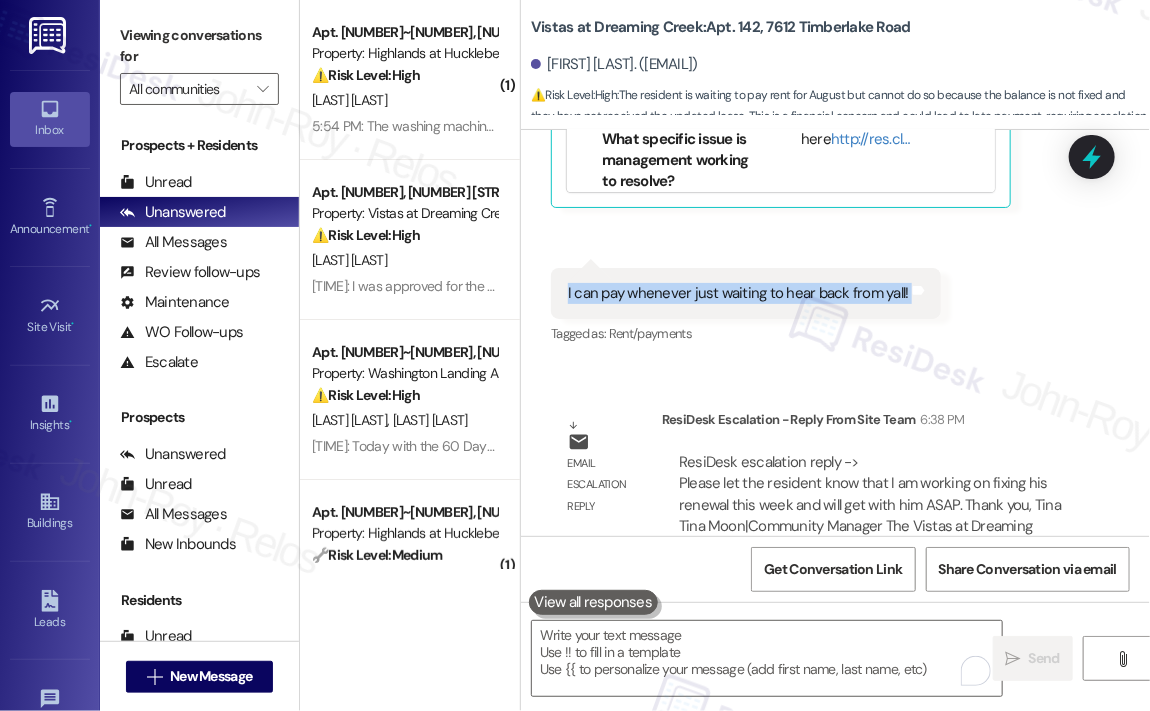 copy on "I can pay whenever just waiting to hear back from yall! Tags and notes" 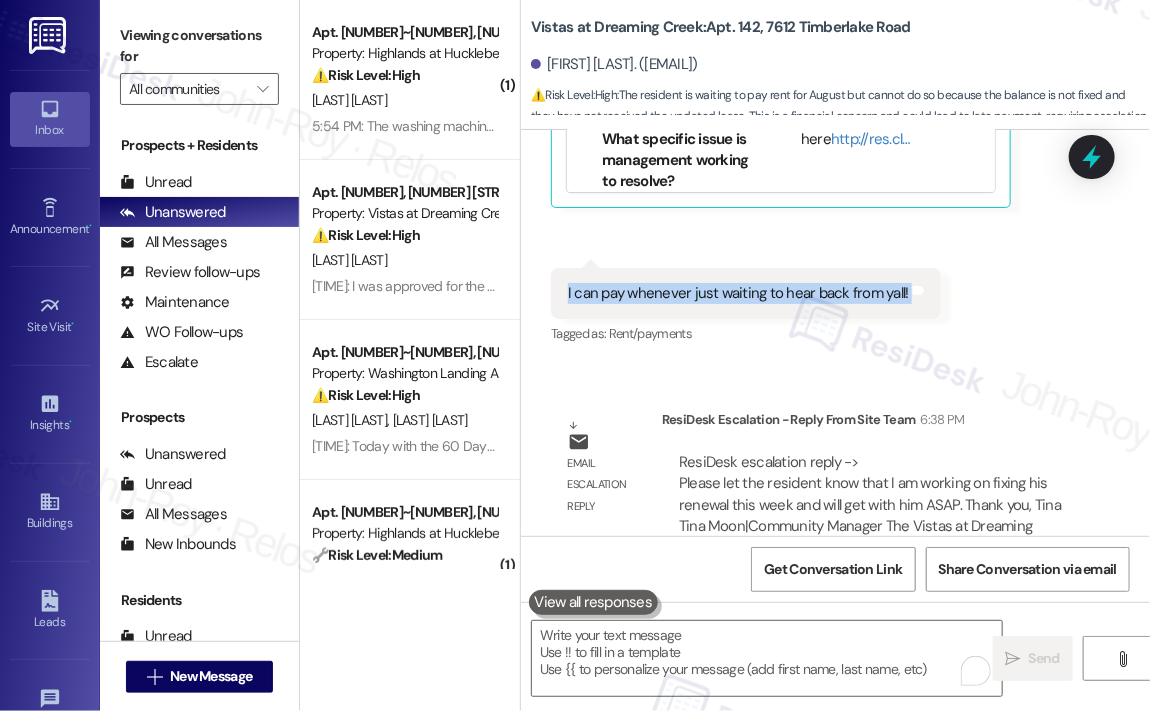 click on "Vistas at Dreaming Creek:  Apt. 142, 7612 Timberlake Road       David James. (dtjames7@liberty.edu)   ⚠️  Risk Level:  High :  The resident is waiting to pay rent for August but cannot do so because the balance is not fixed and they have not received the updated lease. This is a financial concern and could lead to late payment, requiring escalation." at bounding box center [840, 60] 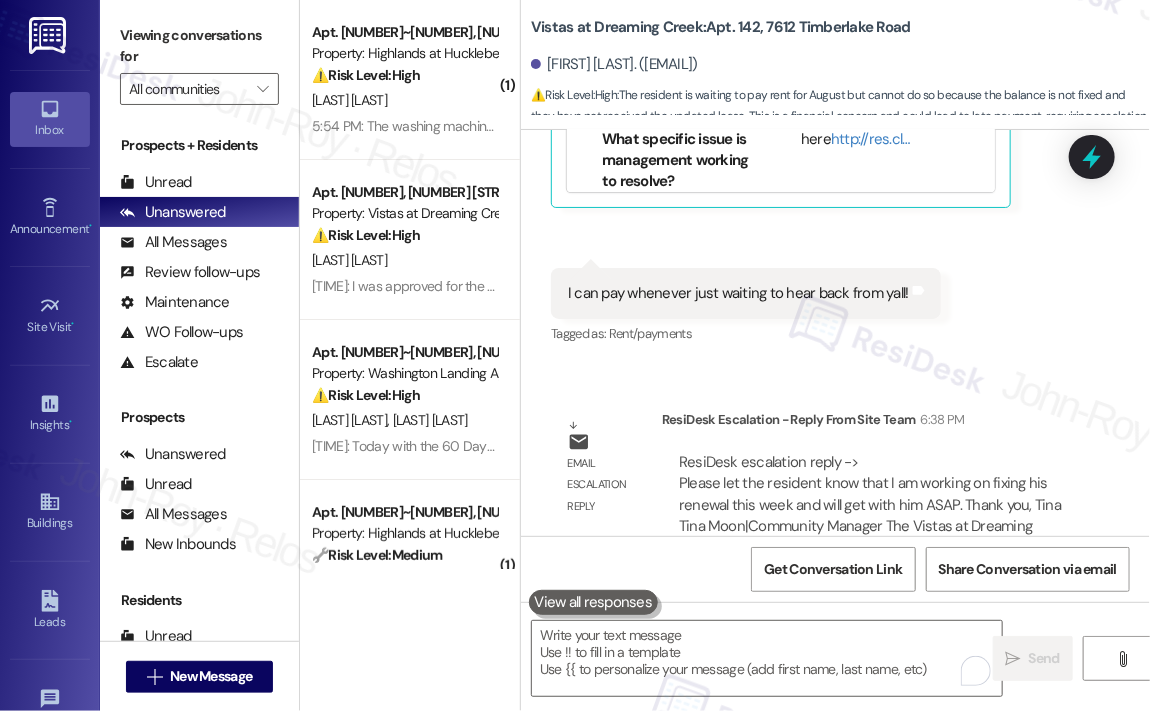 click on "I can pay whenever just waiting to hear back from yall!" at bounding box center [738, 293] 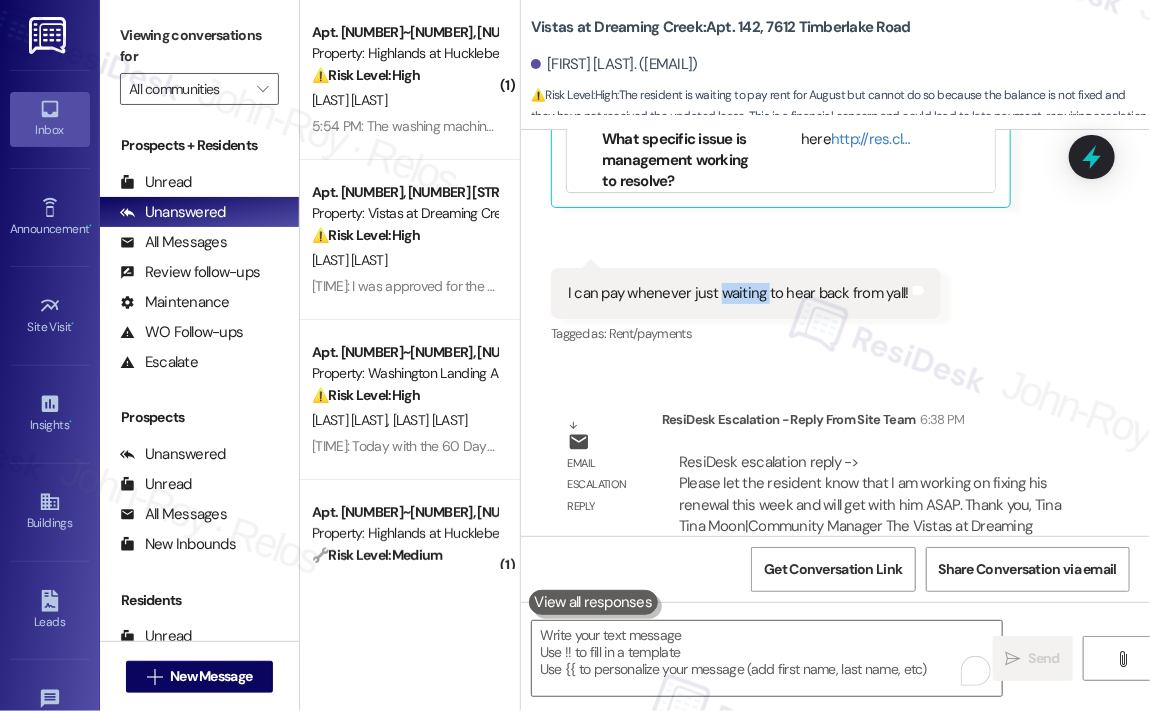 click on "I can pay whenever just waiting to hear back from yall!" at bounding box center [738, 293] 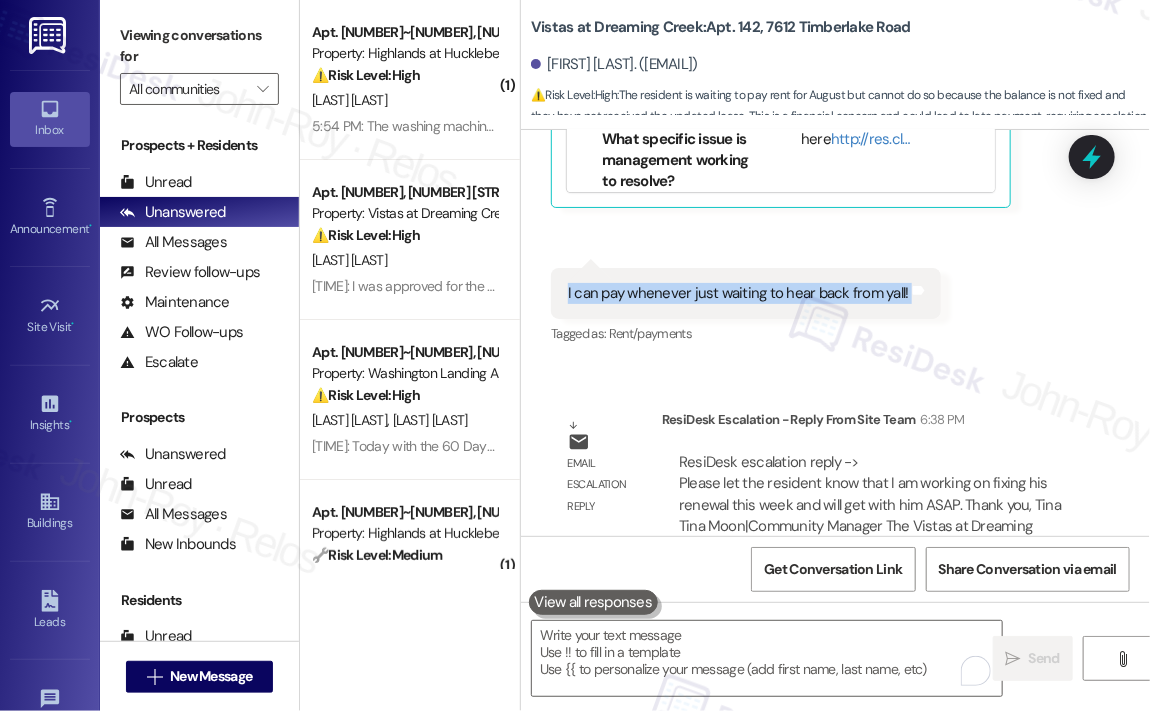 click on "I can pay whenever just waiting to hear back from yall!" at bounding box center (738, 293) 